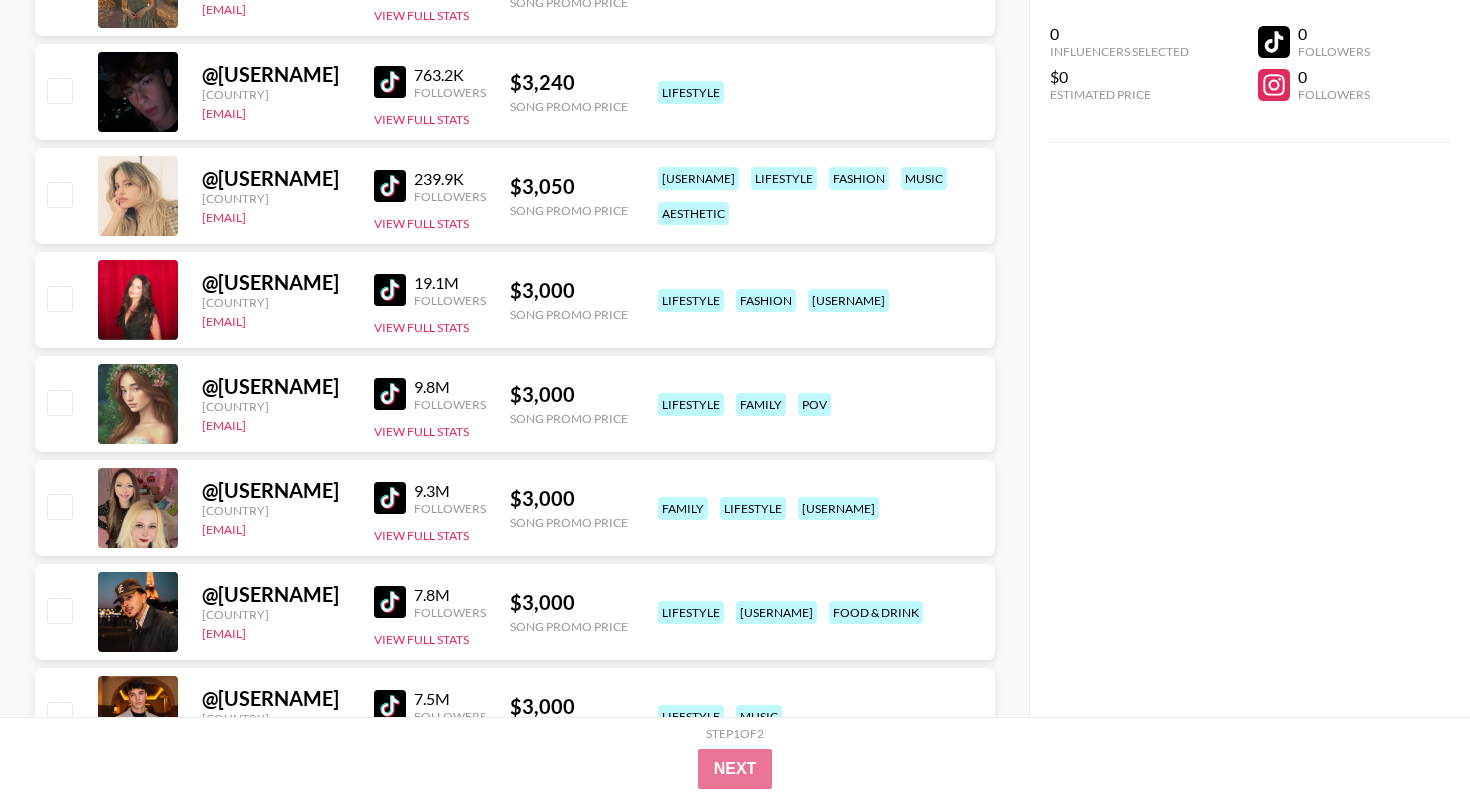 scroll, scrollTop: 11798, scrollLeft: 0, axis: vertical 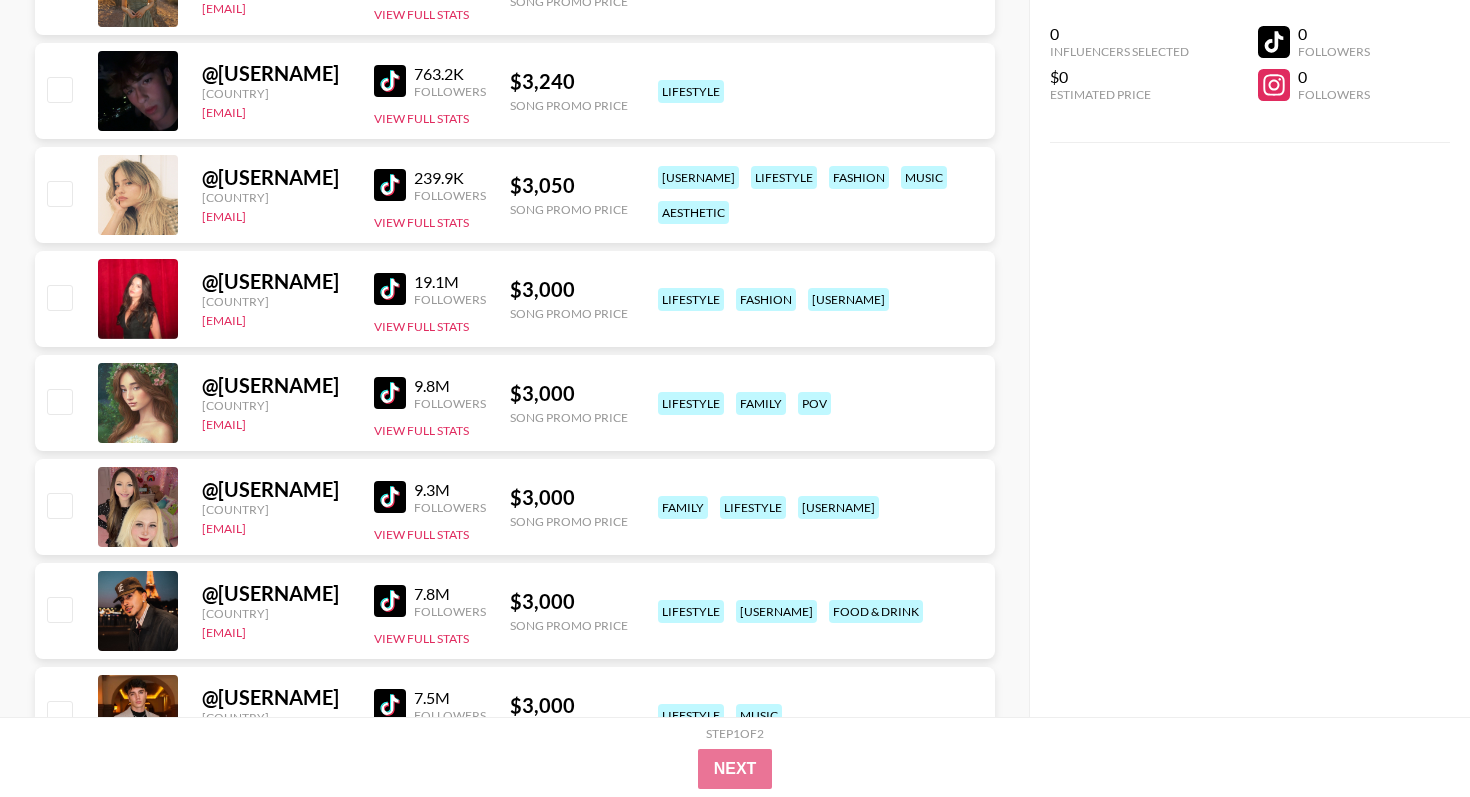 click at bounding box center (390, 81) 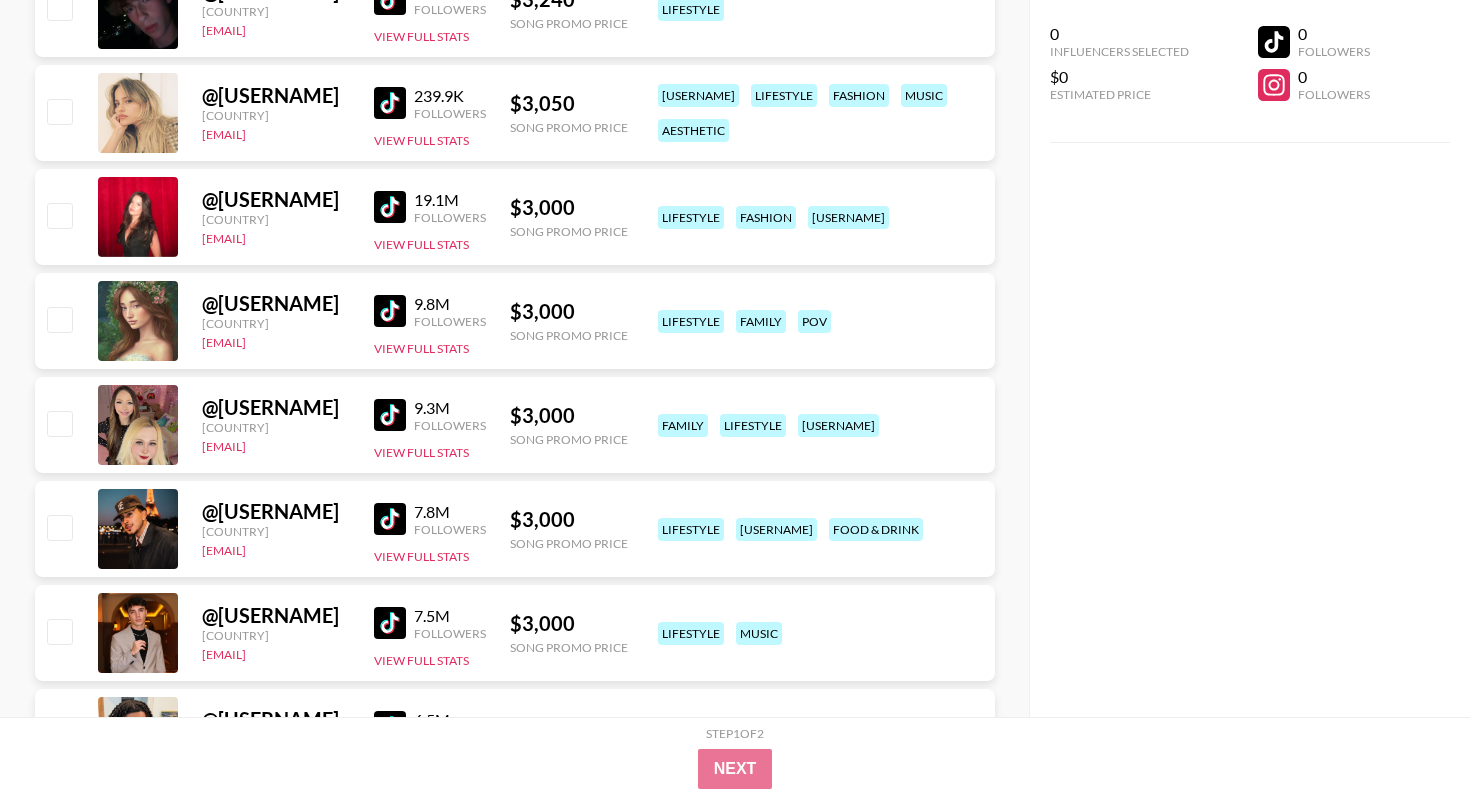 scroll, scrollTop: 11873, scrollLeft: 0, axis: vertical 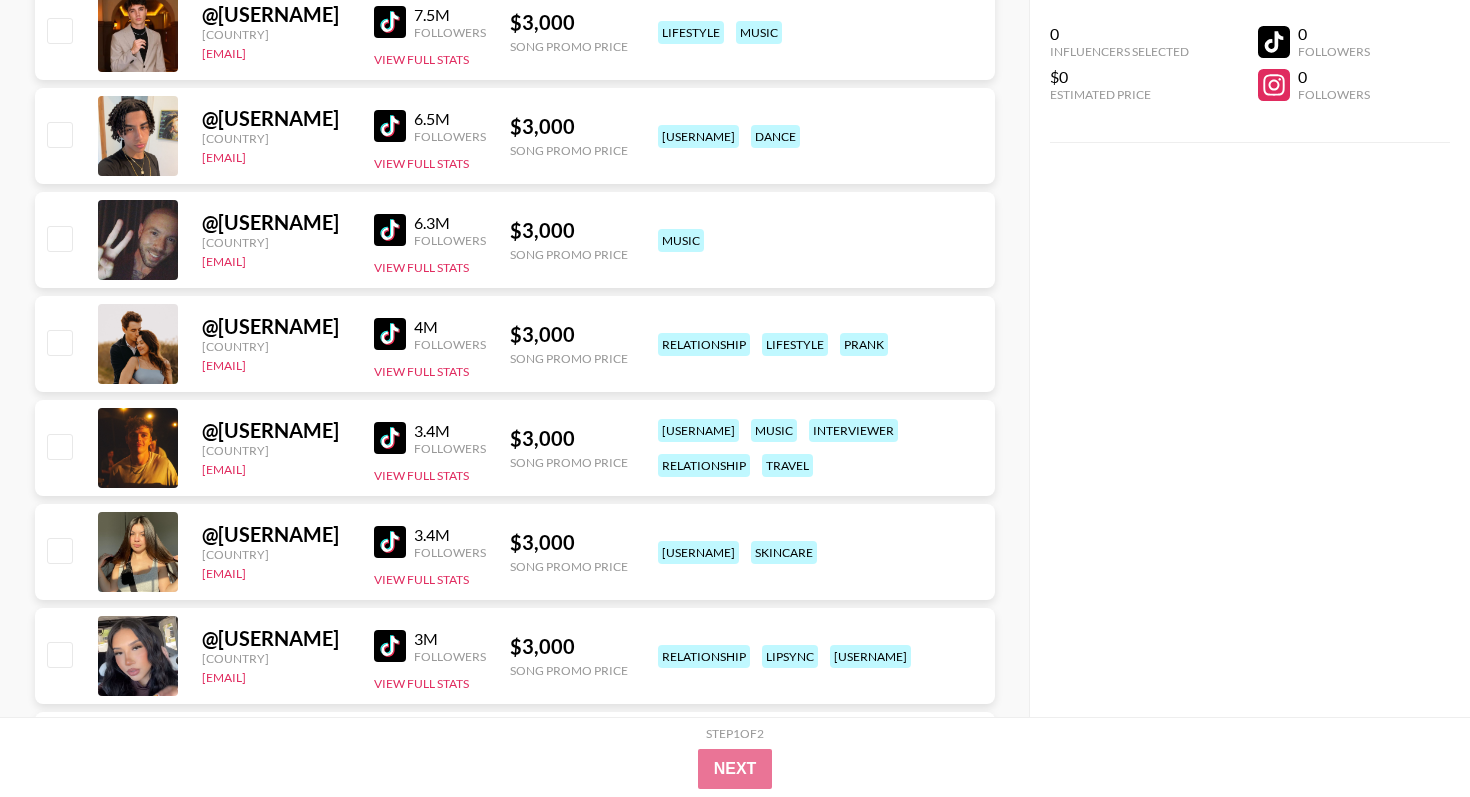 click at bounding box center (390, 126) 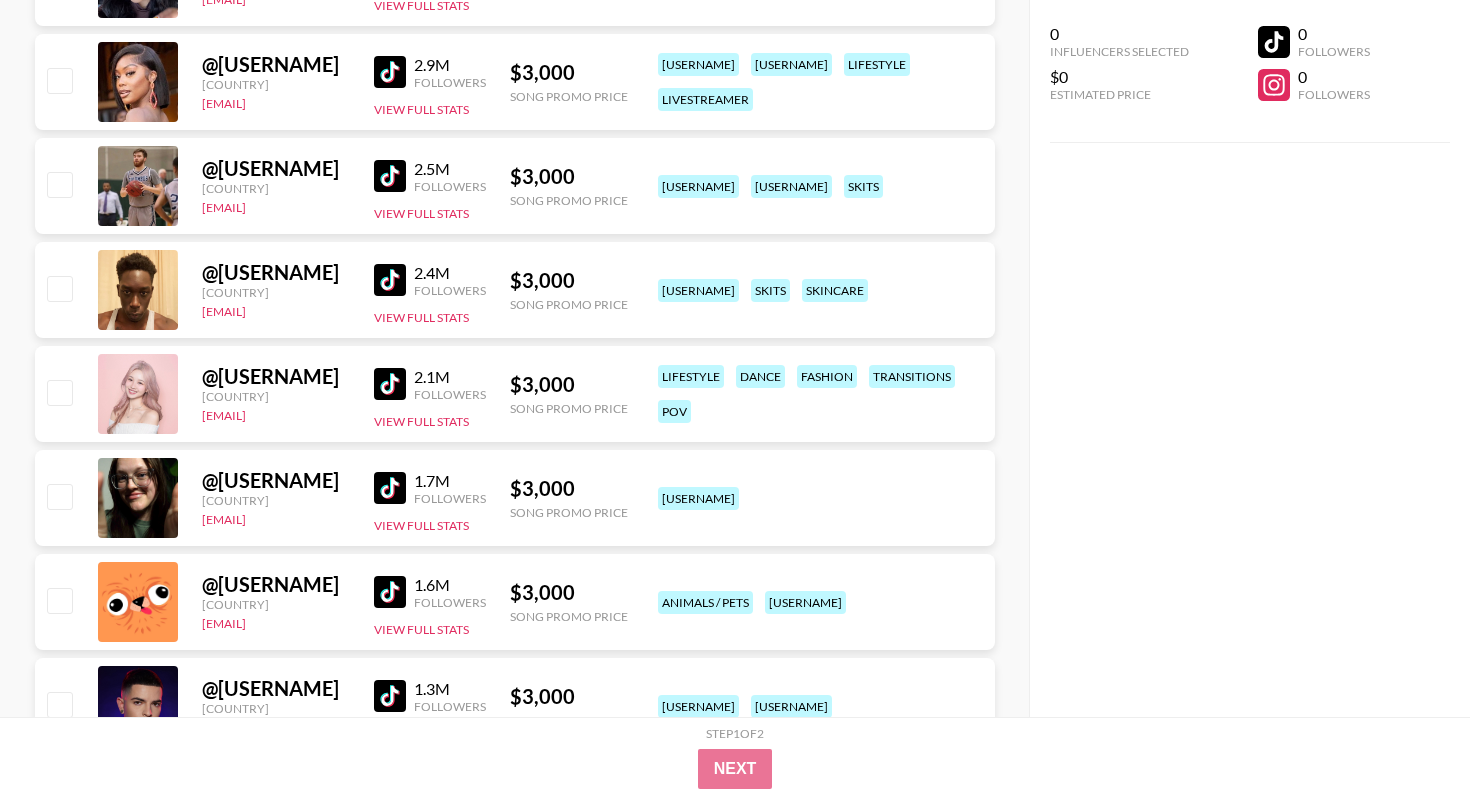 scroll, scrollTop: 13161, scrollLeft: 0, axis: vertical 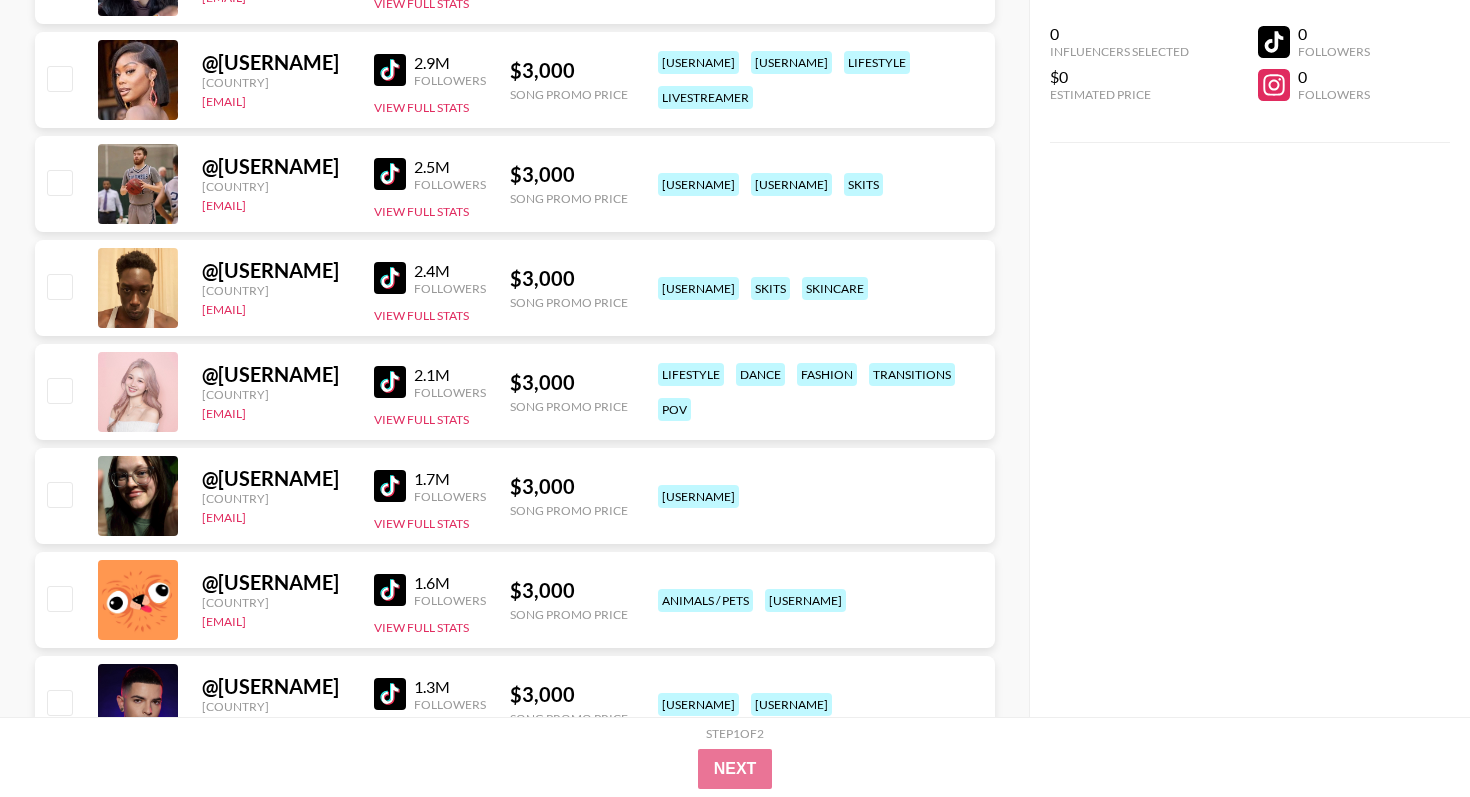 click at bounding box center (390, 70) 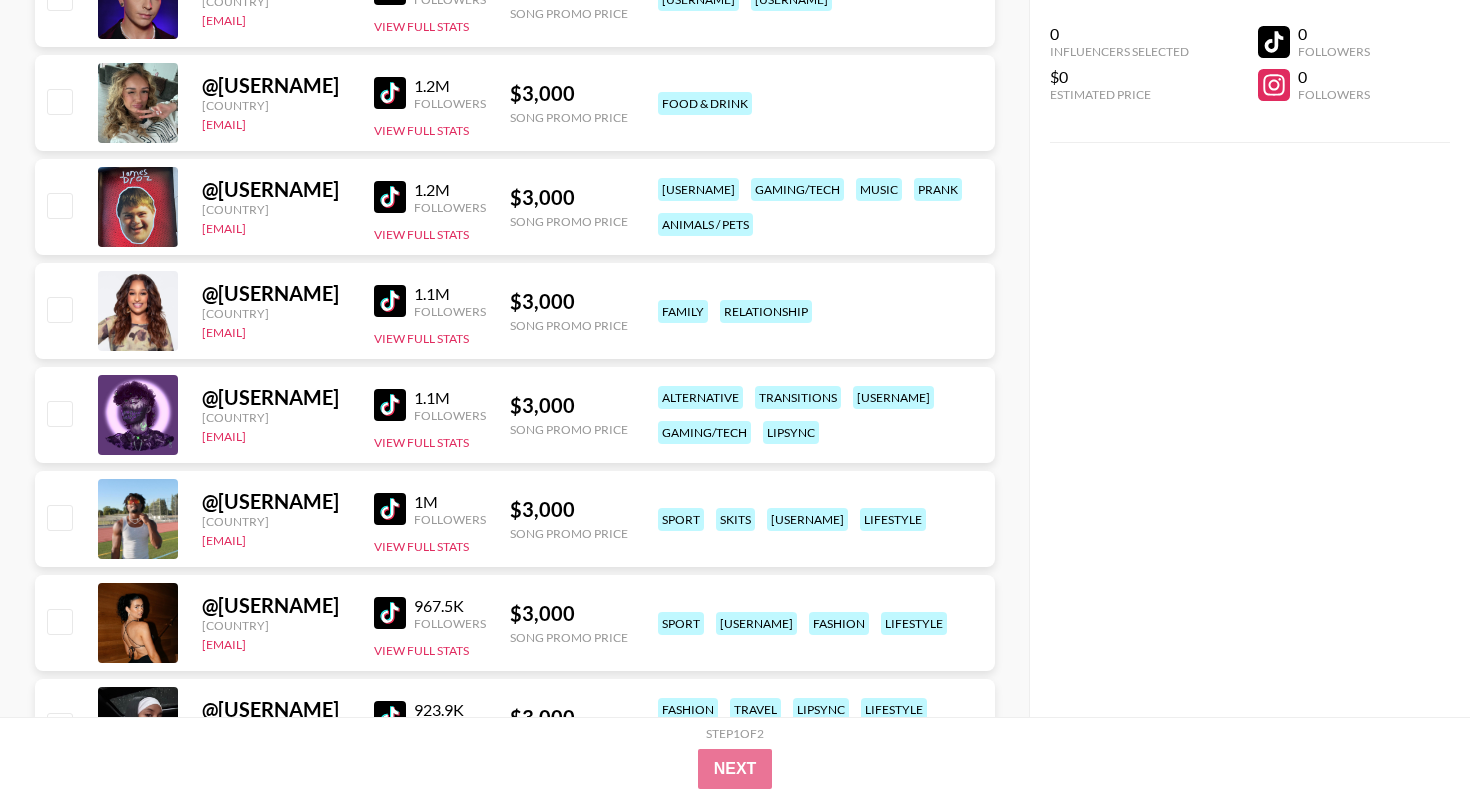 scroll, scrollTop: 13867, scrollLeft: 0, axis: vertical 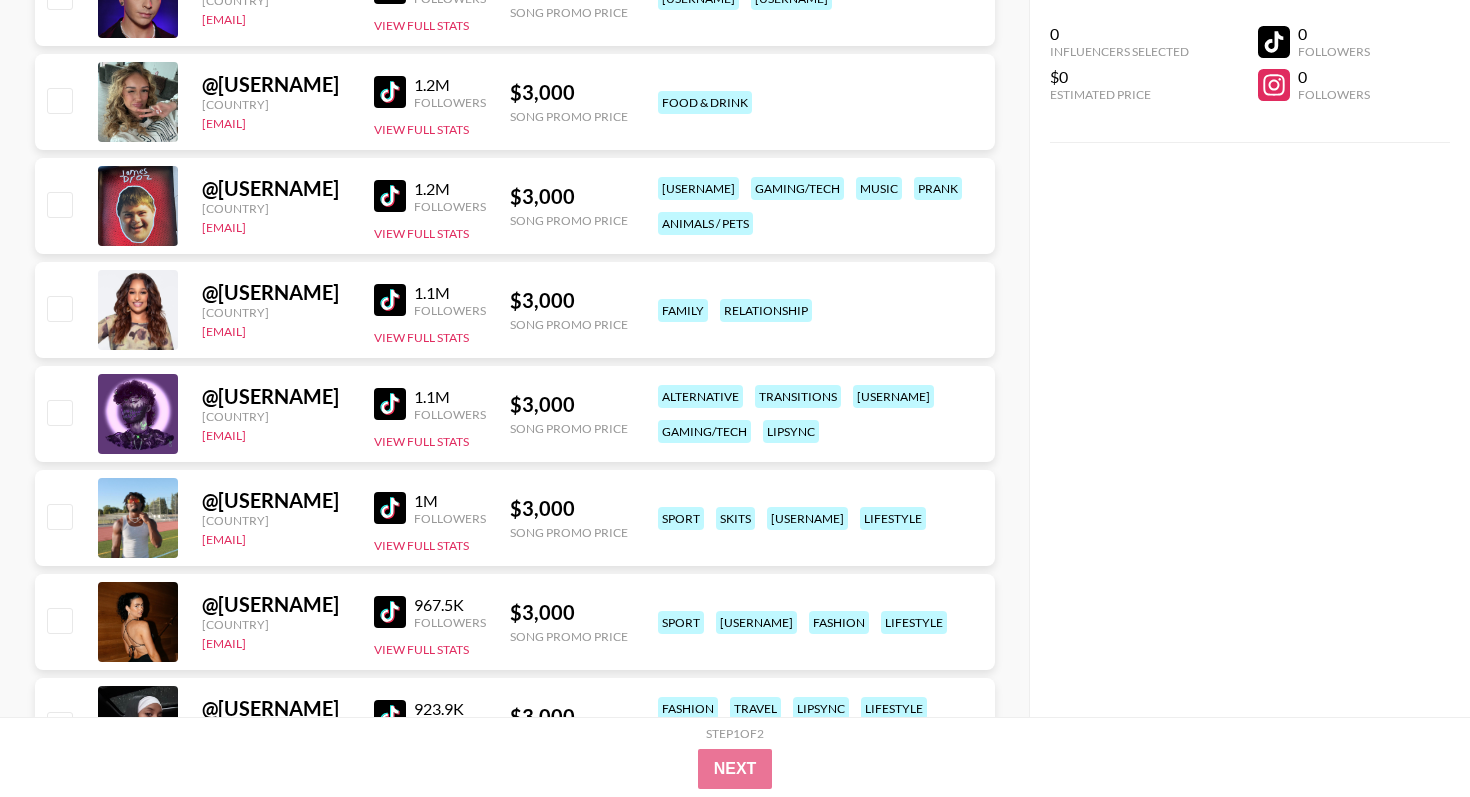 click at bounding box center (390, 92) 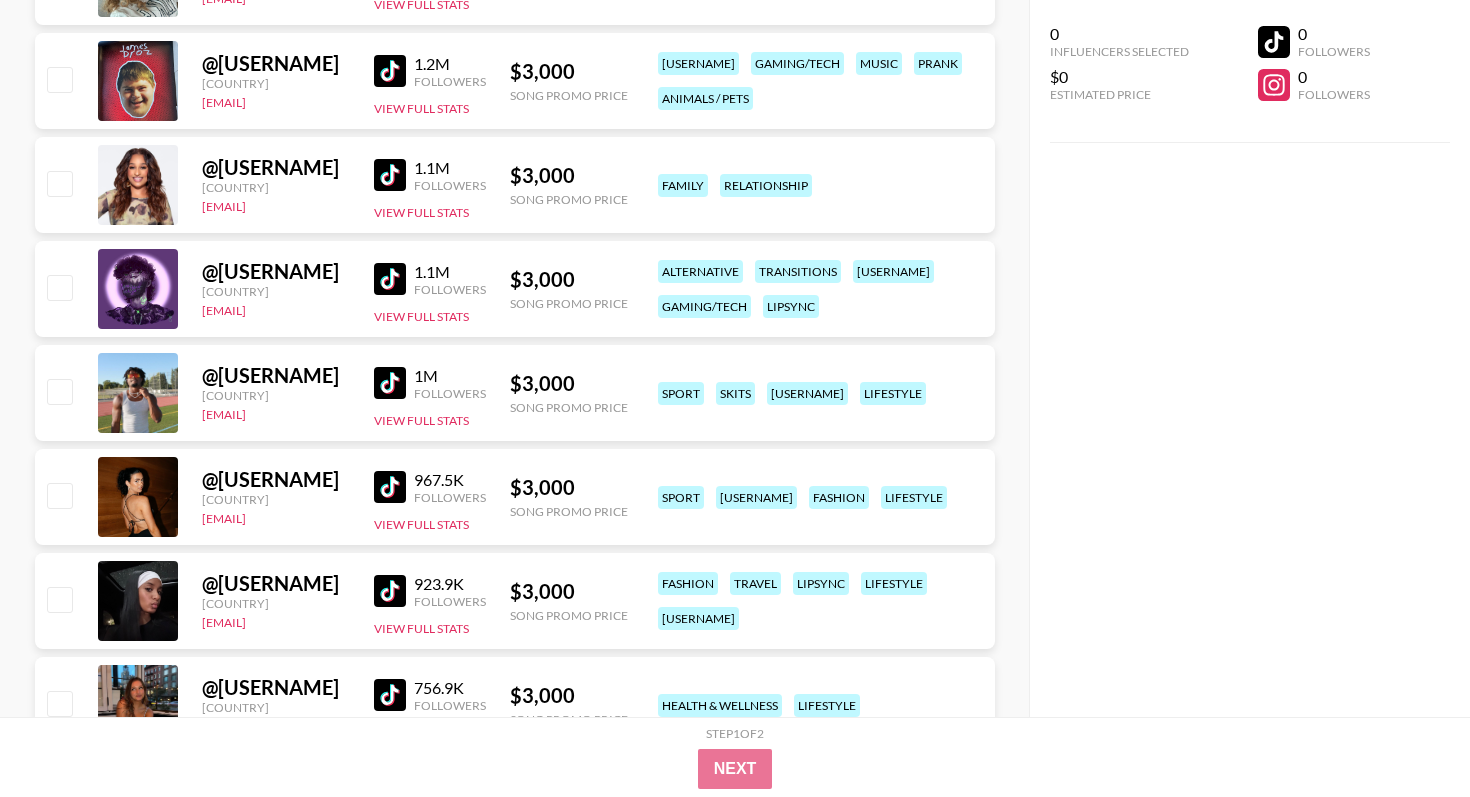 scroll, scrollTop: 13994, scrollLeft: 0, axis: vertical 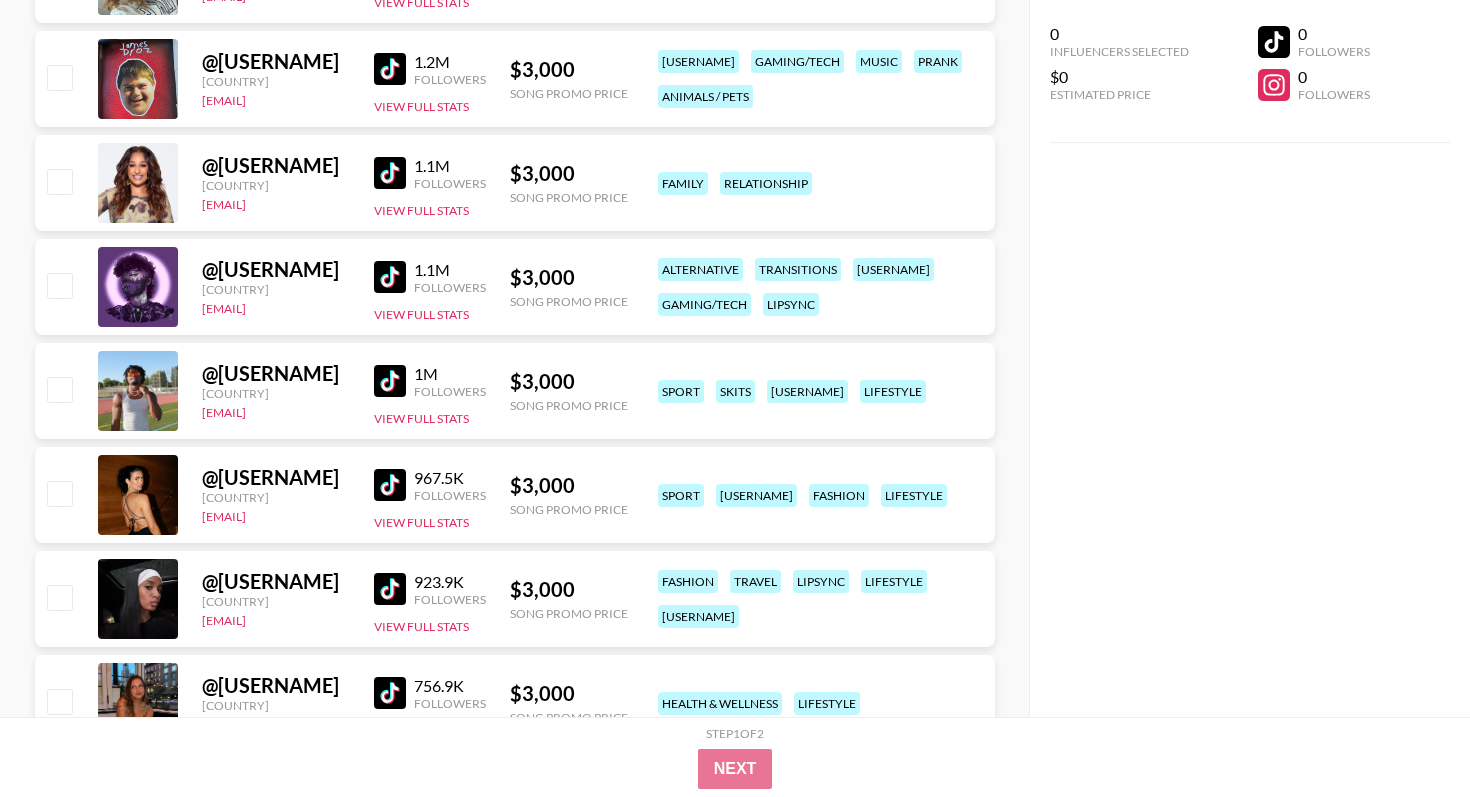 click at bounding box center (390, 589) 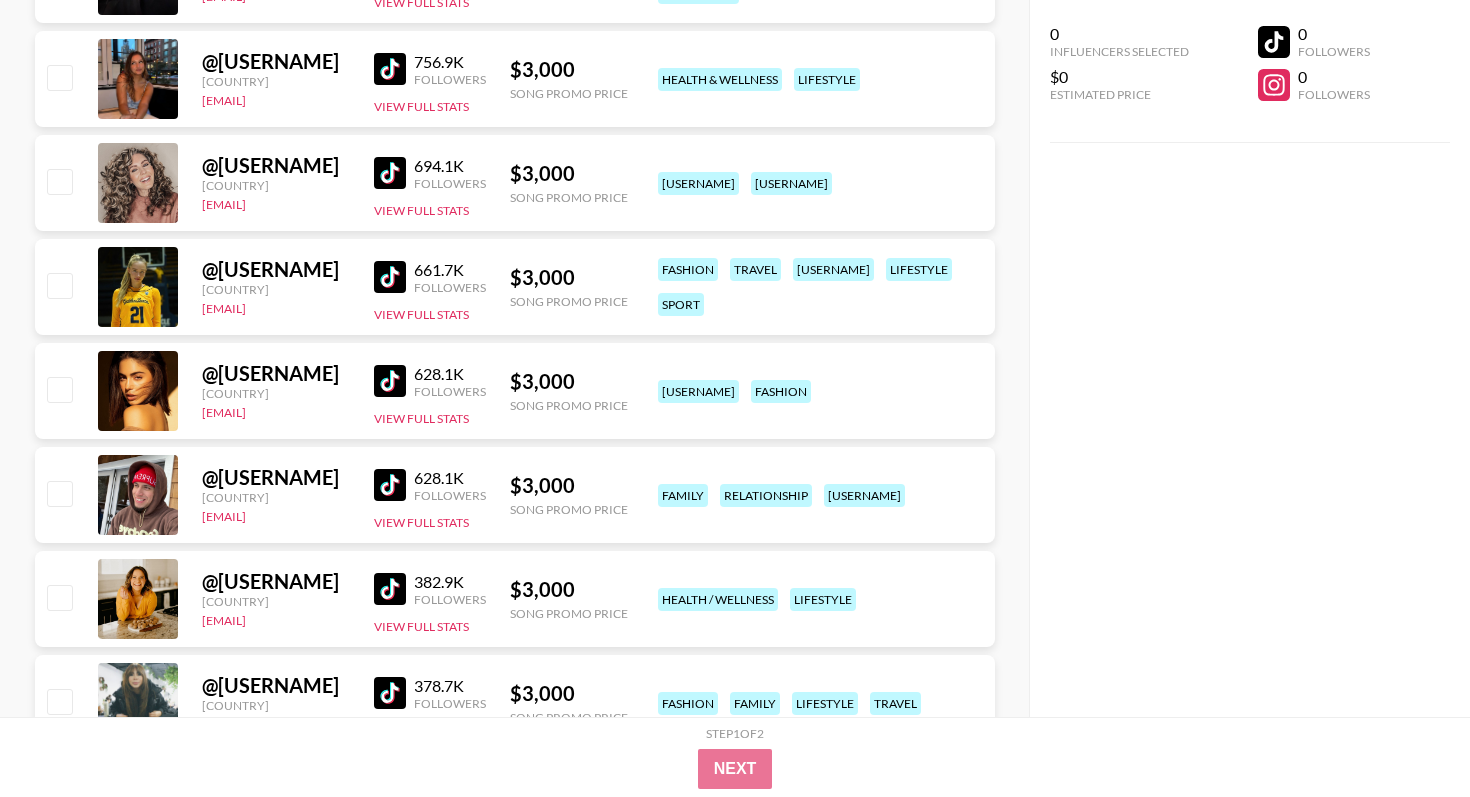 scroll, scrollTop: 14611, scrollLeft: 0, axis: vertical 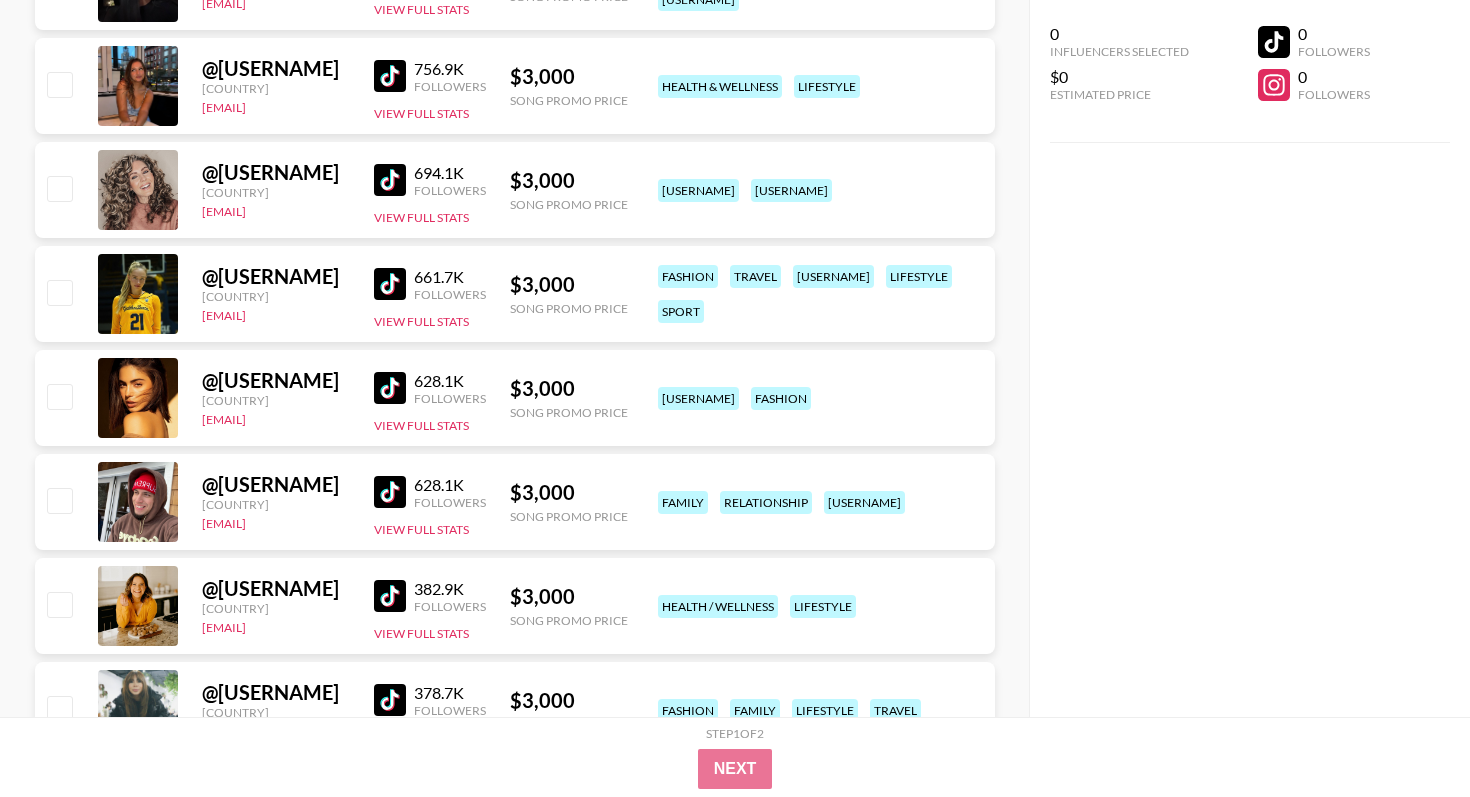 click at bounding box center (390, 76) 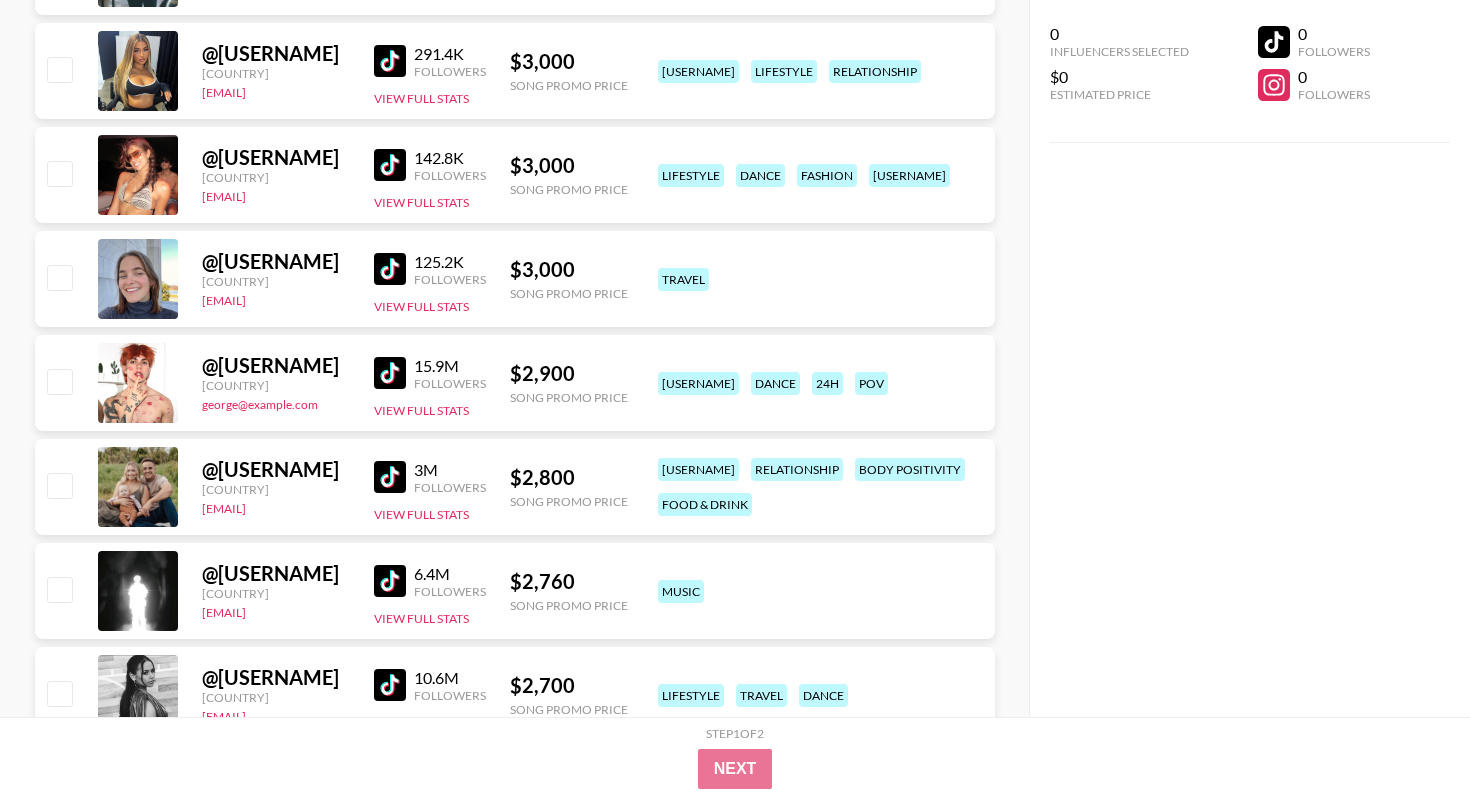 scroll, scrollTop: 15355, scrollLeft: 0, axis: vertical 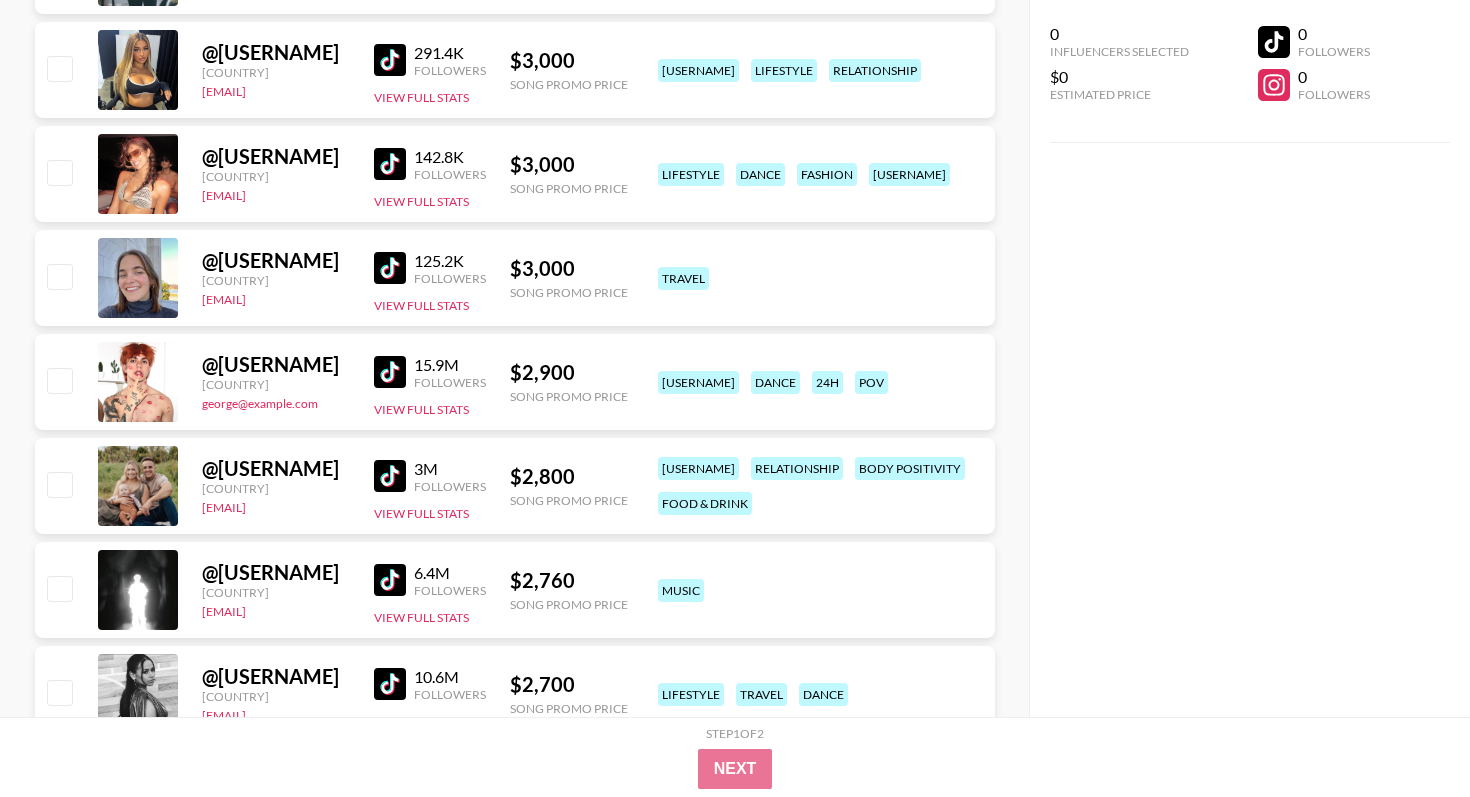 click at bounding box center [390, 60] 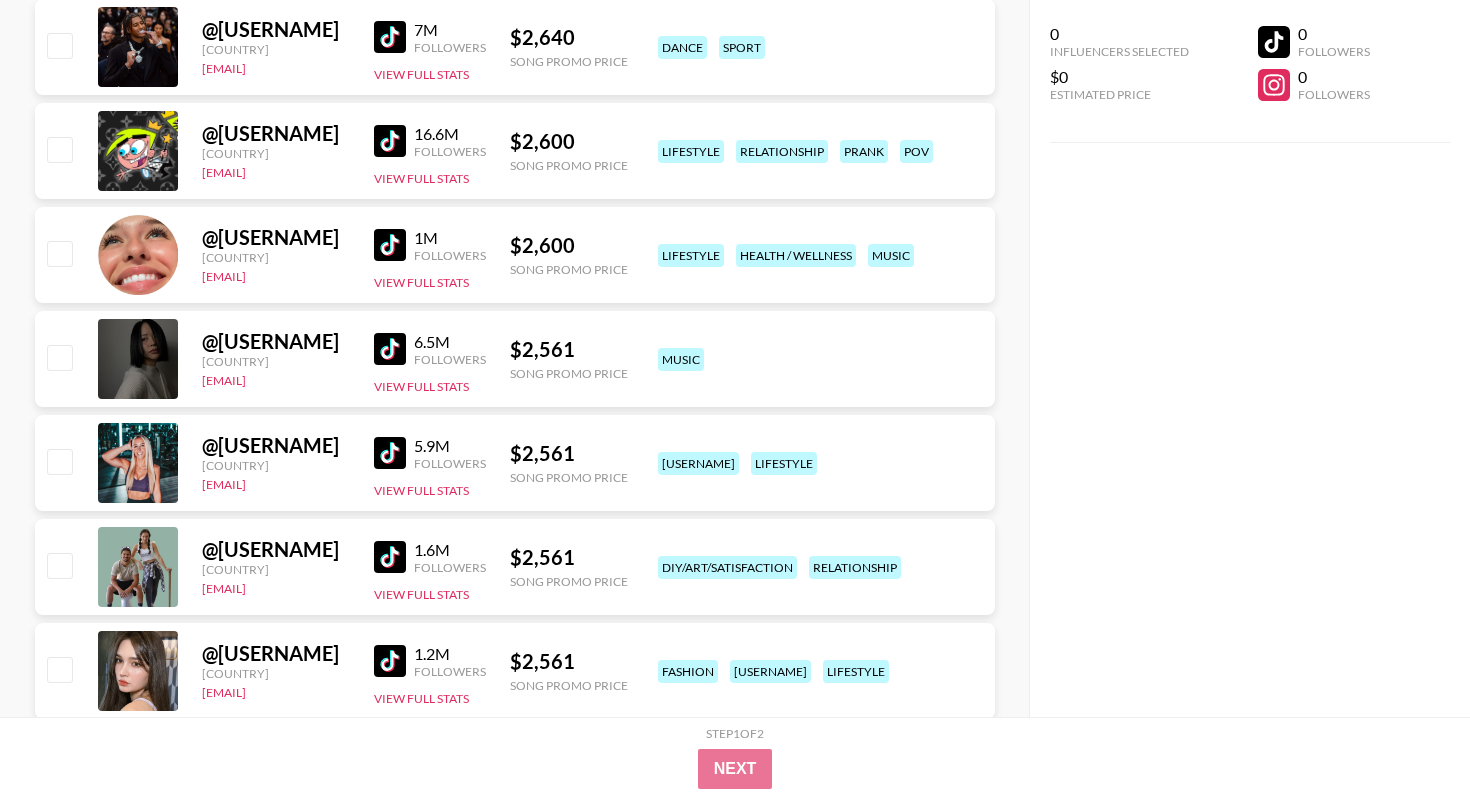 scroll, scrollTop: 16100, scrollLeft: 0, axis: vertical 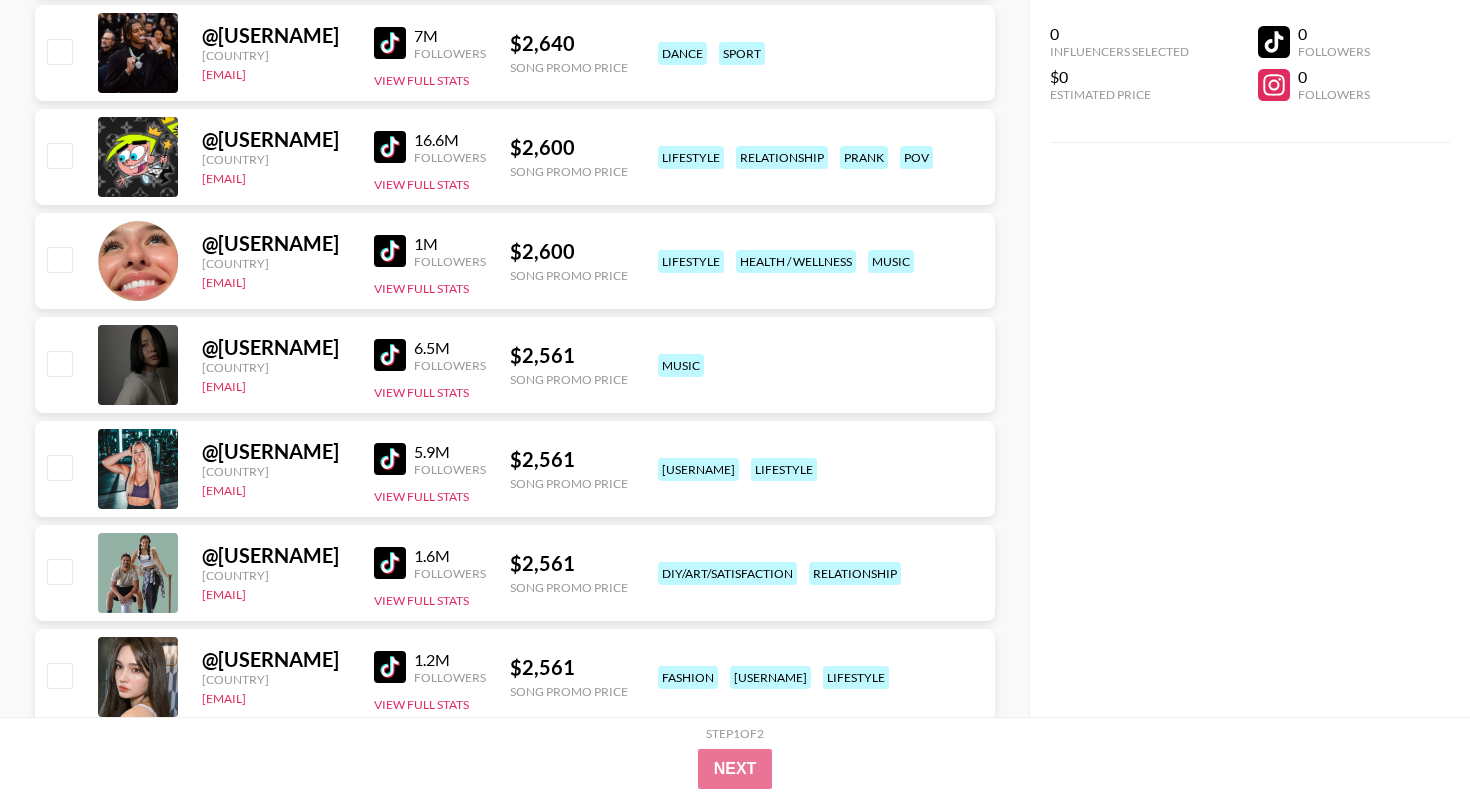 click at bounding box center [390, 43] 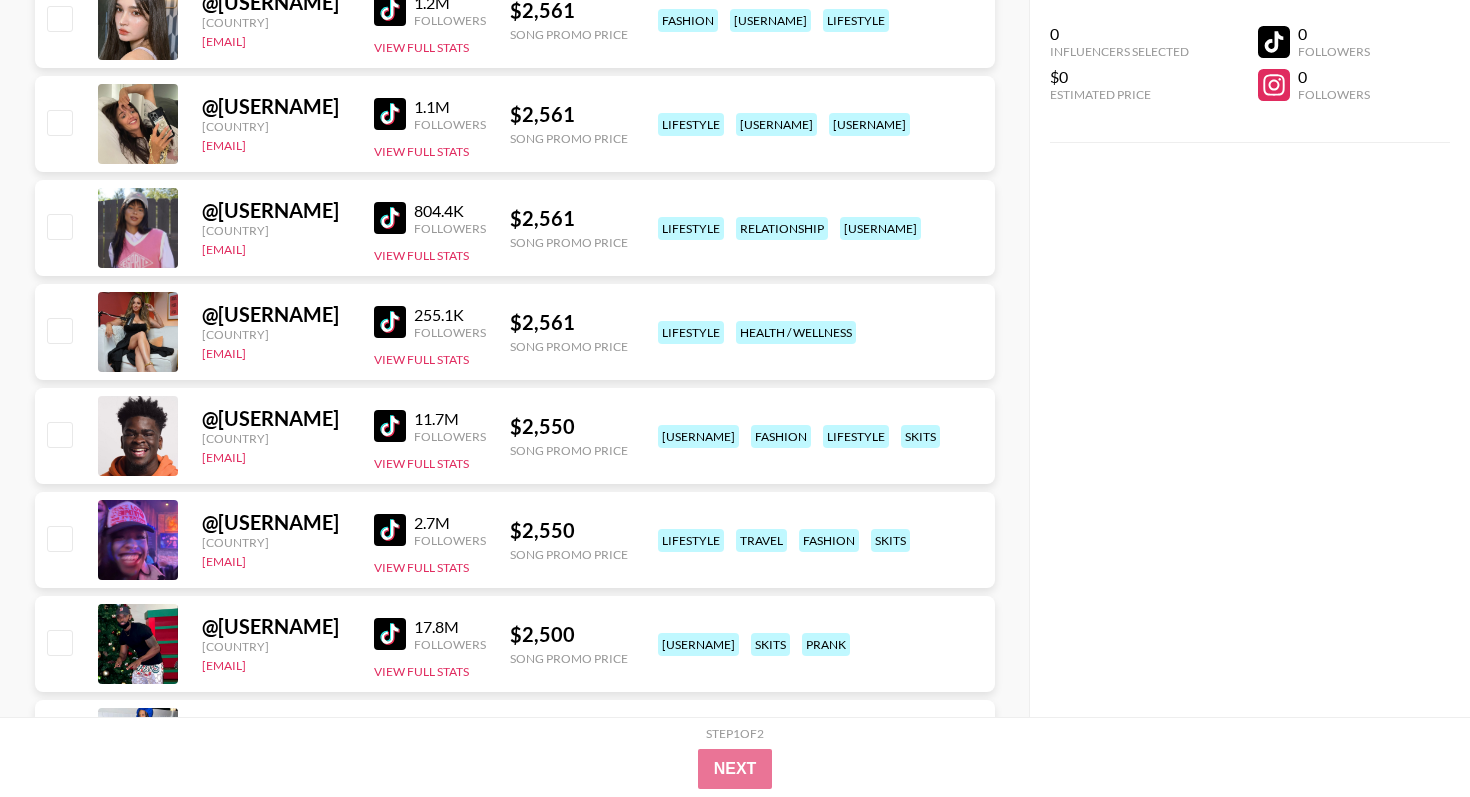 scroll, scrollTop: 16765, scrollLeft: 0, axis: vertical 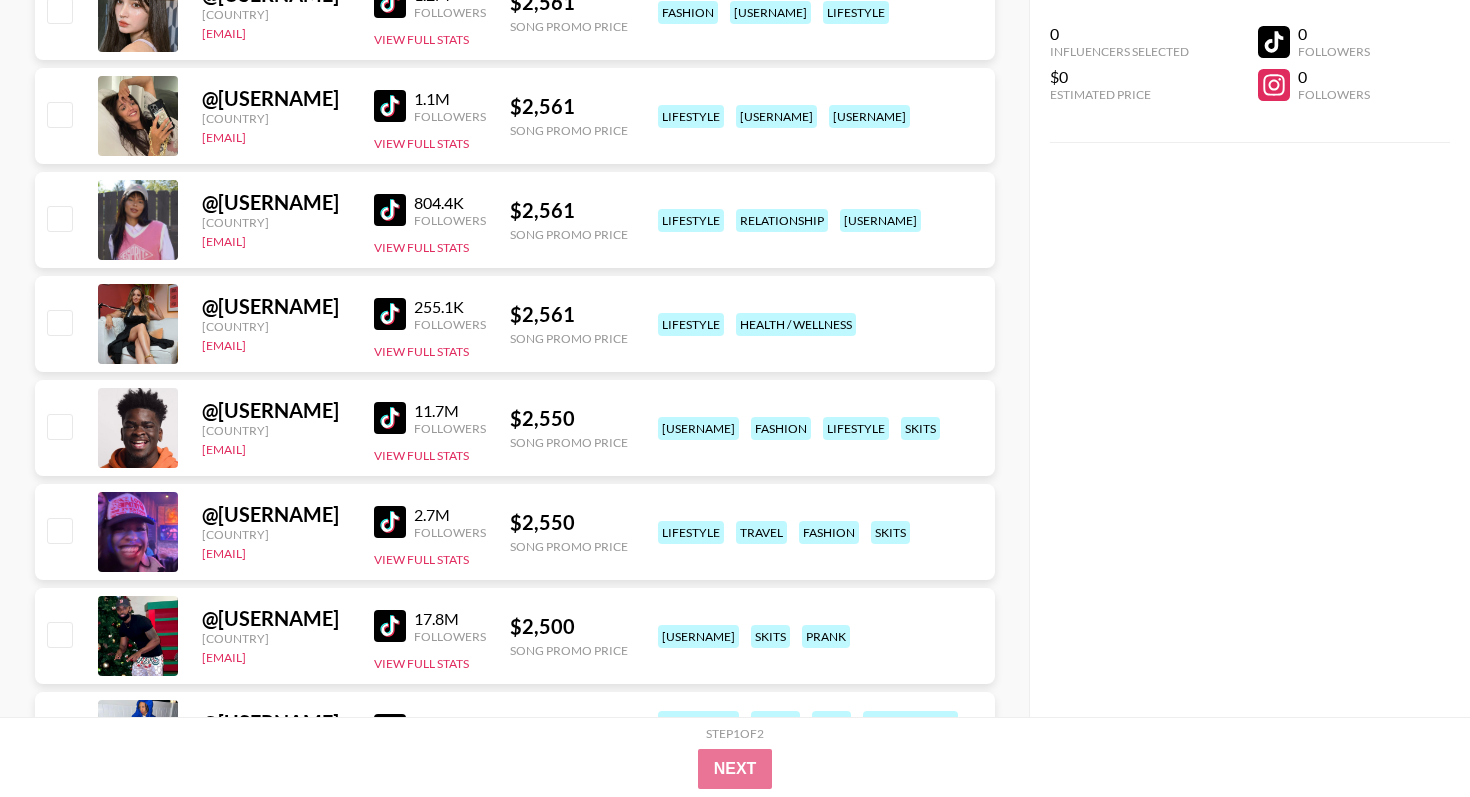 click at bounding box center (390, 106) 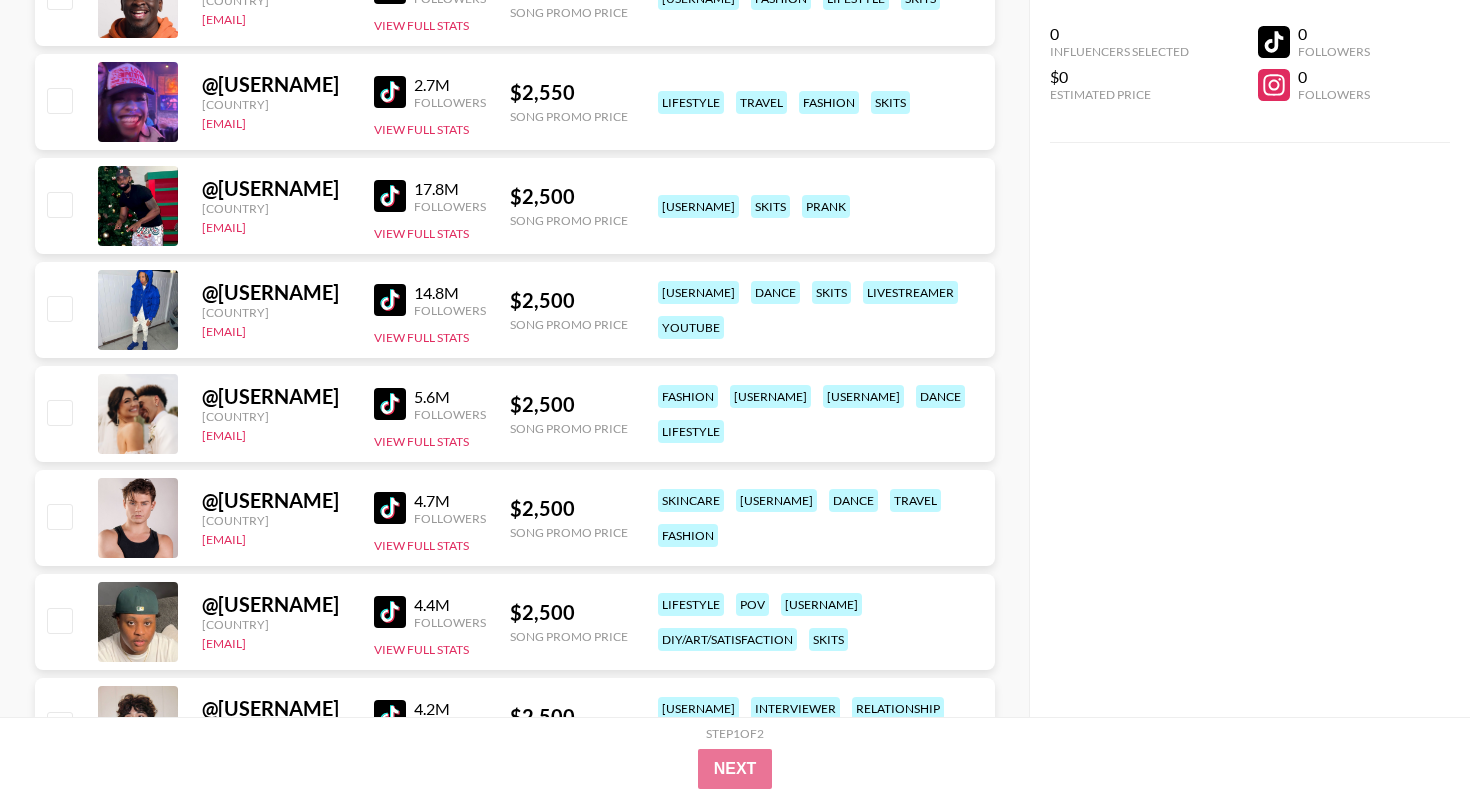 scroll, scrollTop: 17204, scrollLeft: 0, axis: vertical 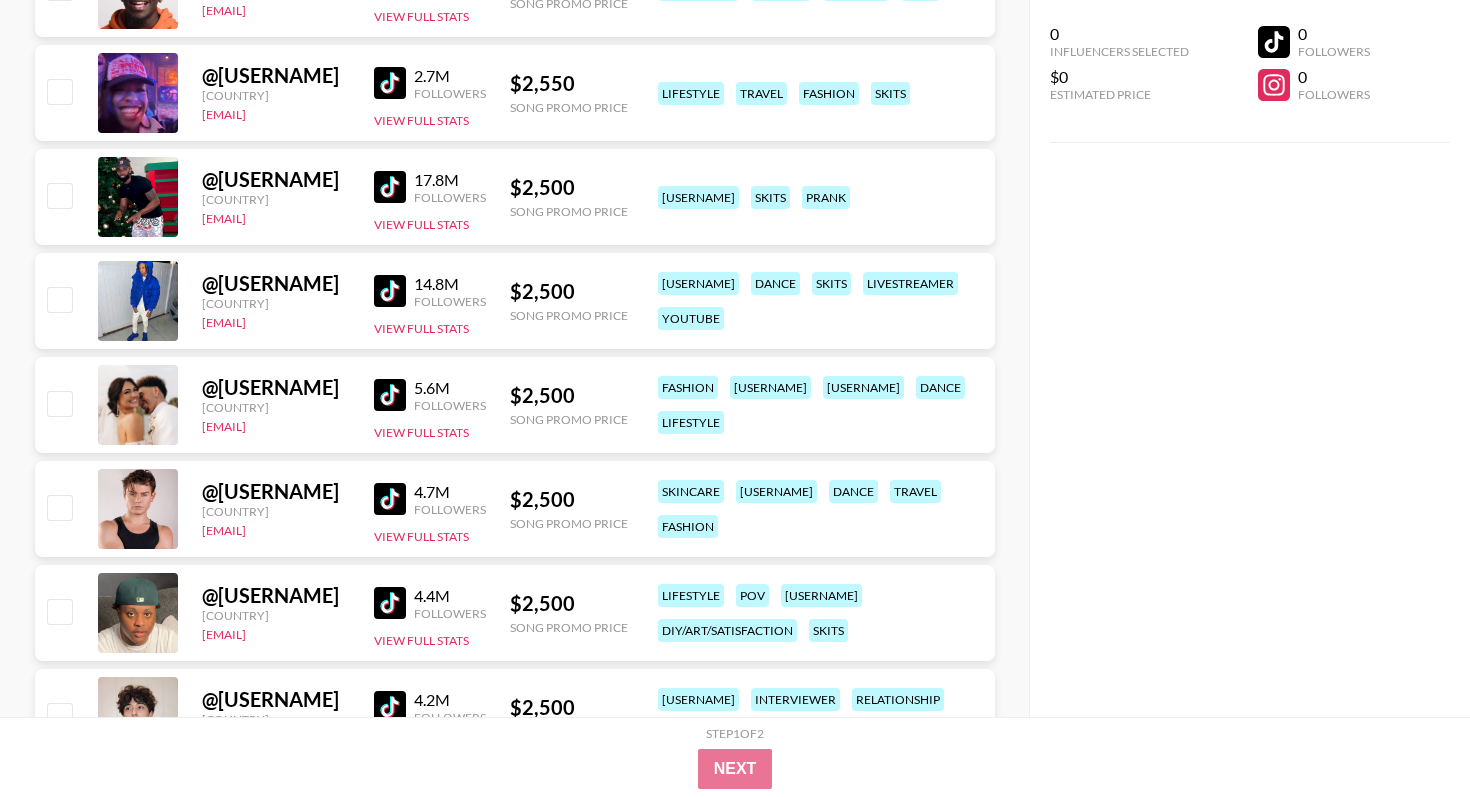 click at bounding box center (390, 291) 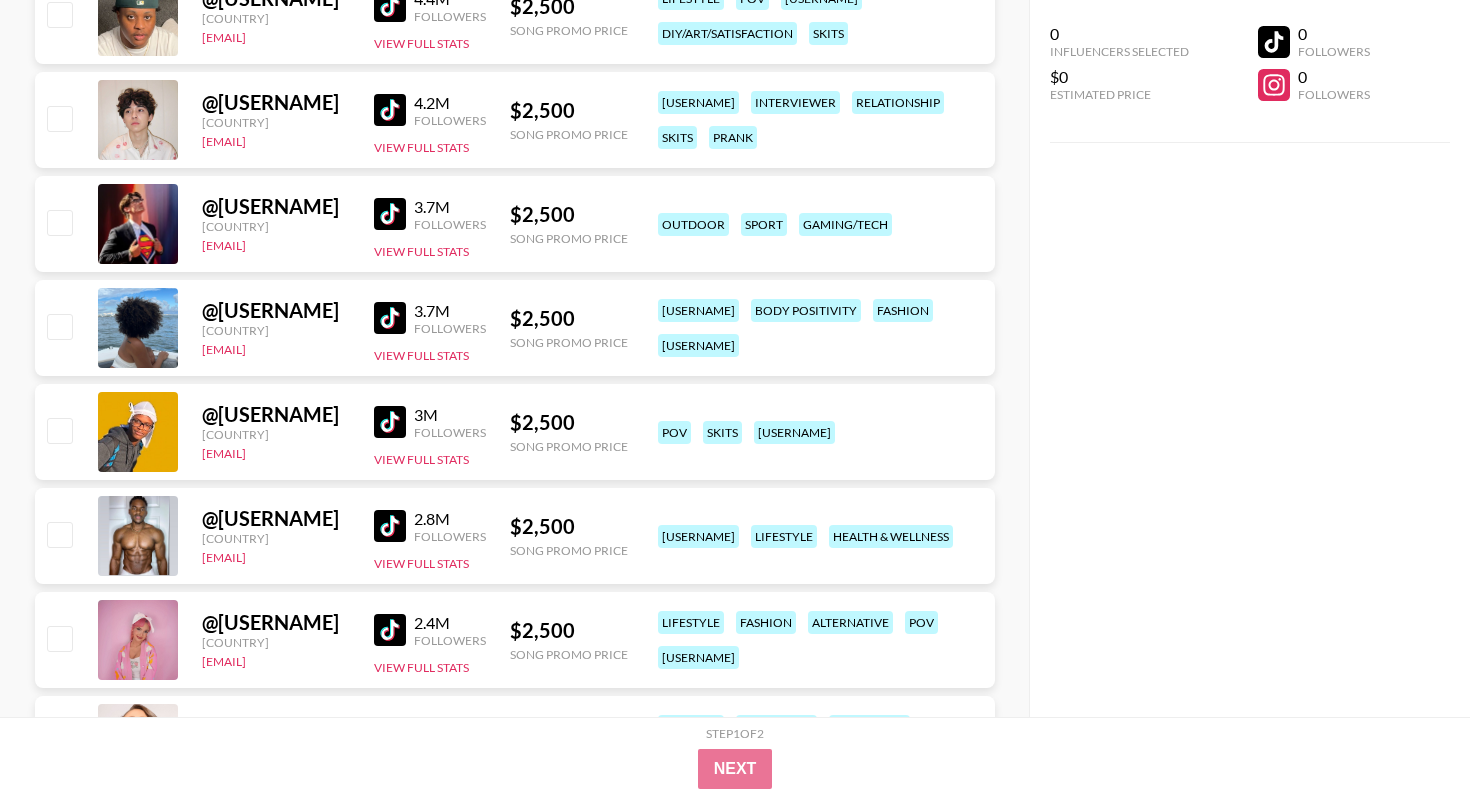 scroll, scrollTop: 17820, scrollLeft: 0, axis: vertical 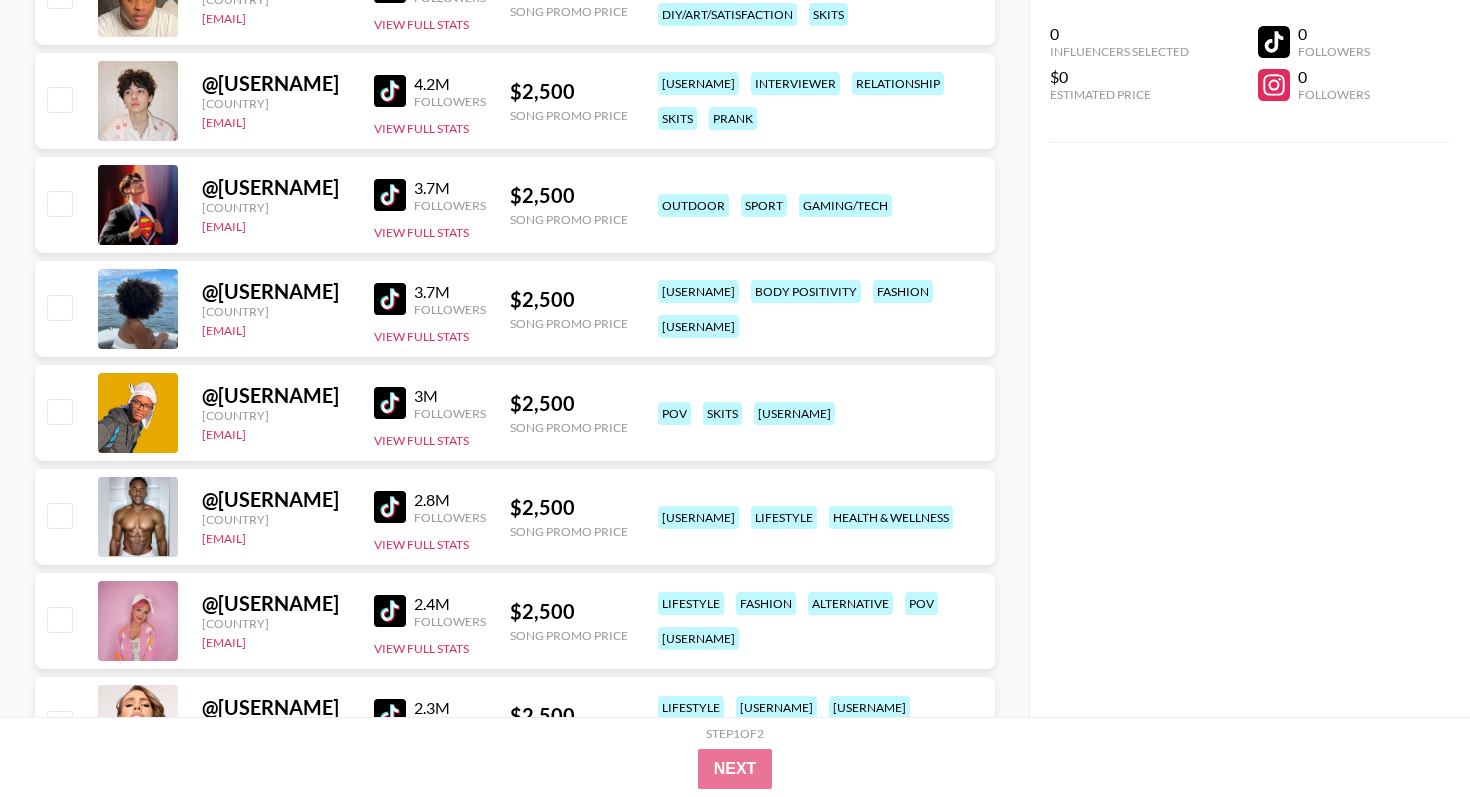 click at bounding box center (390, 91) 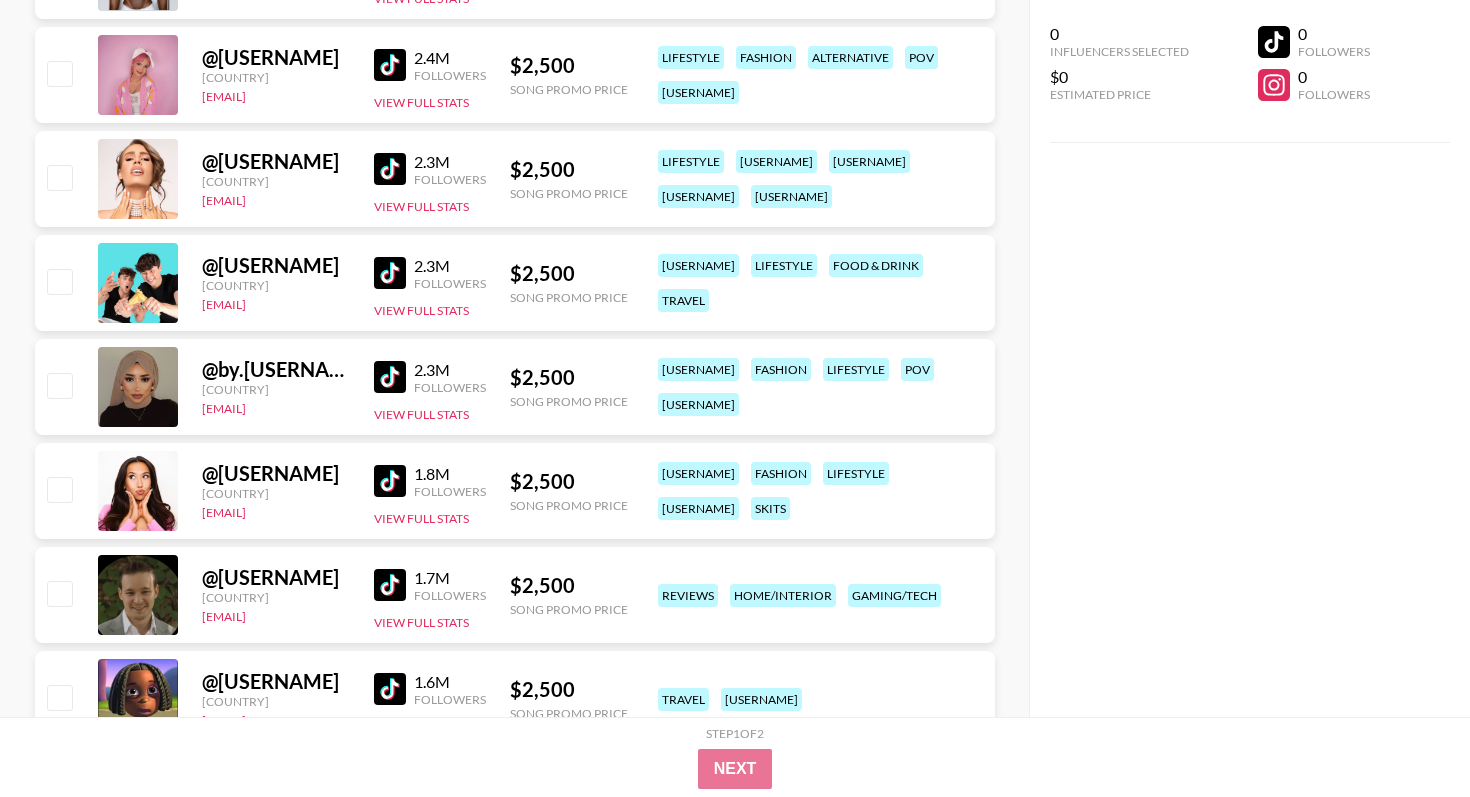scroll, scrollTop: 18380, scrollLeft: 0, axis: vertical 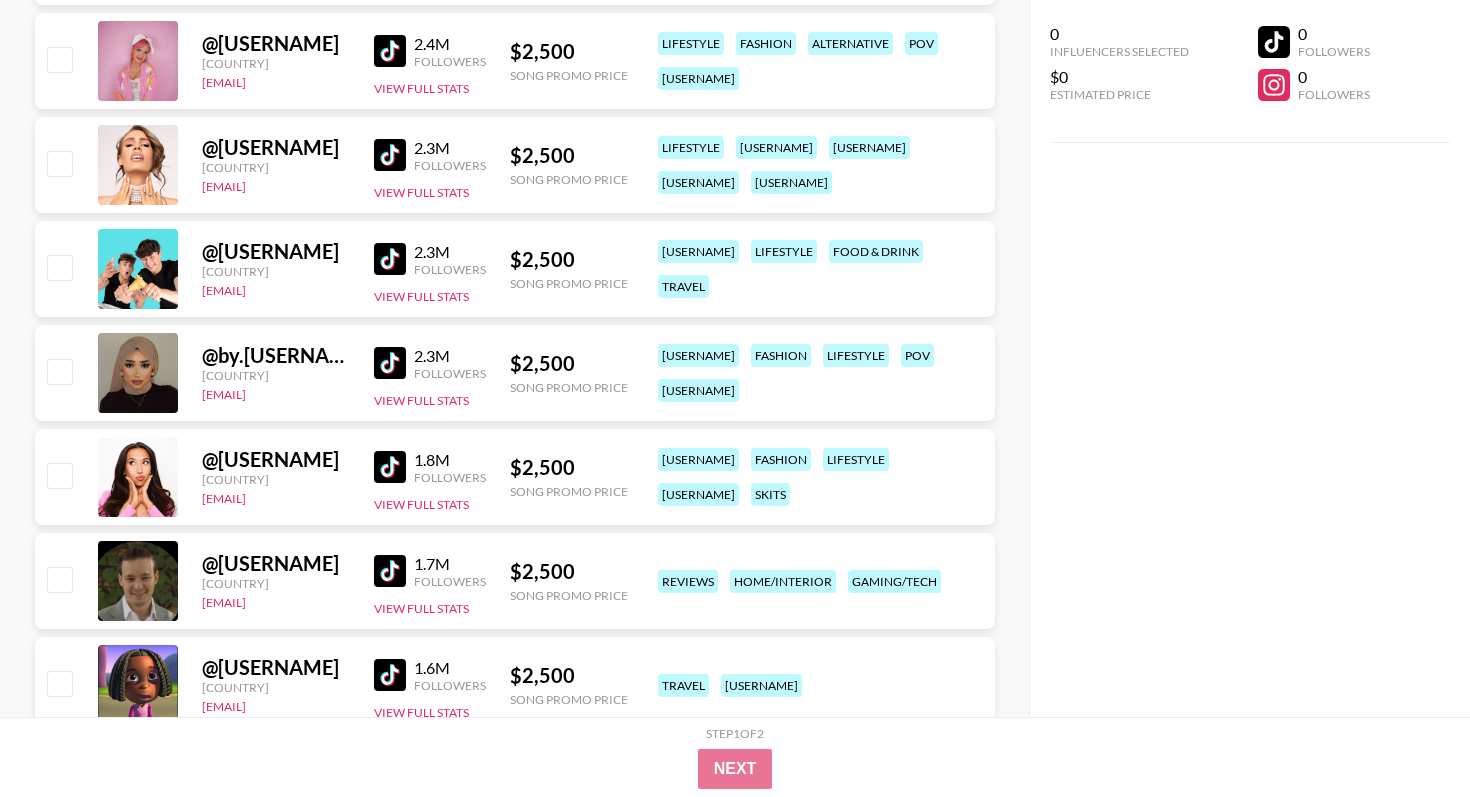 click at bounding box center [390, 155] 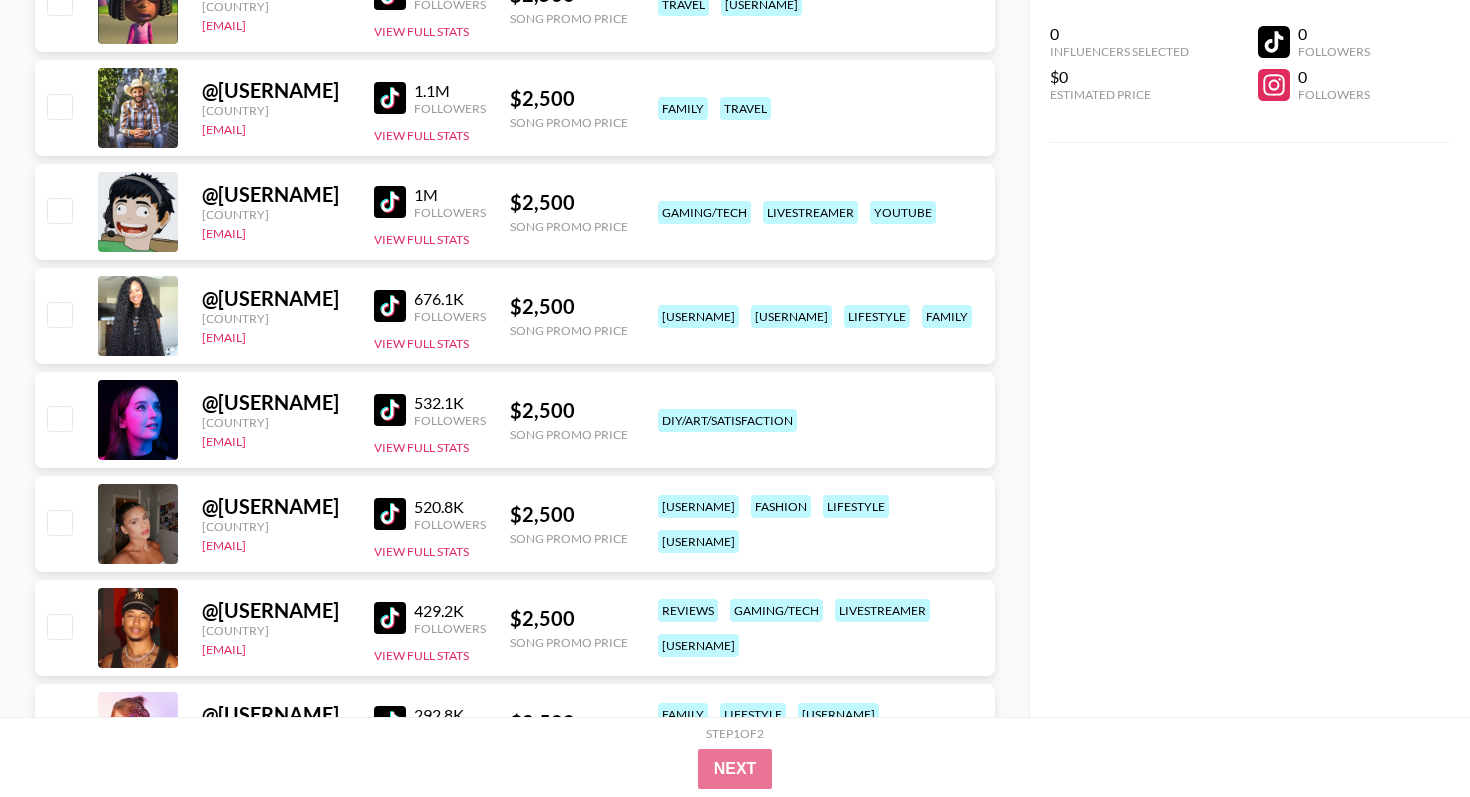 scroll, scrollTop: 19079, scrollLeft: 0, axis: vertical 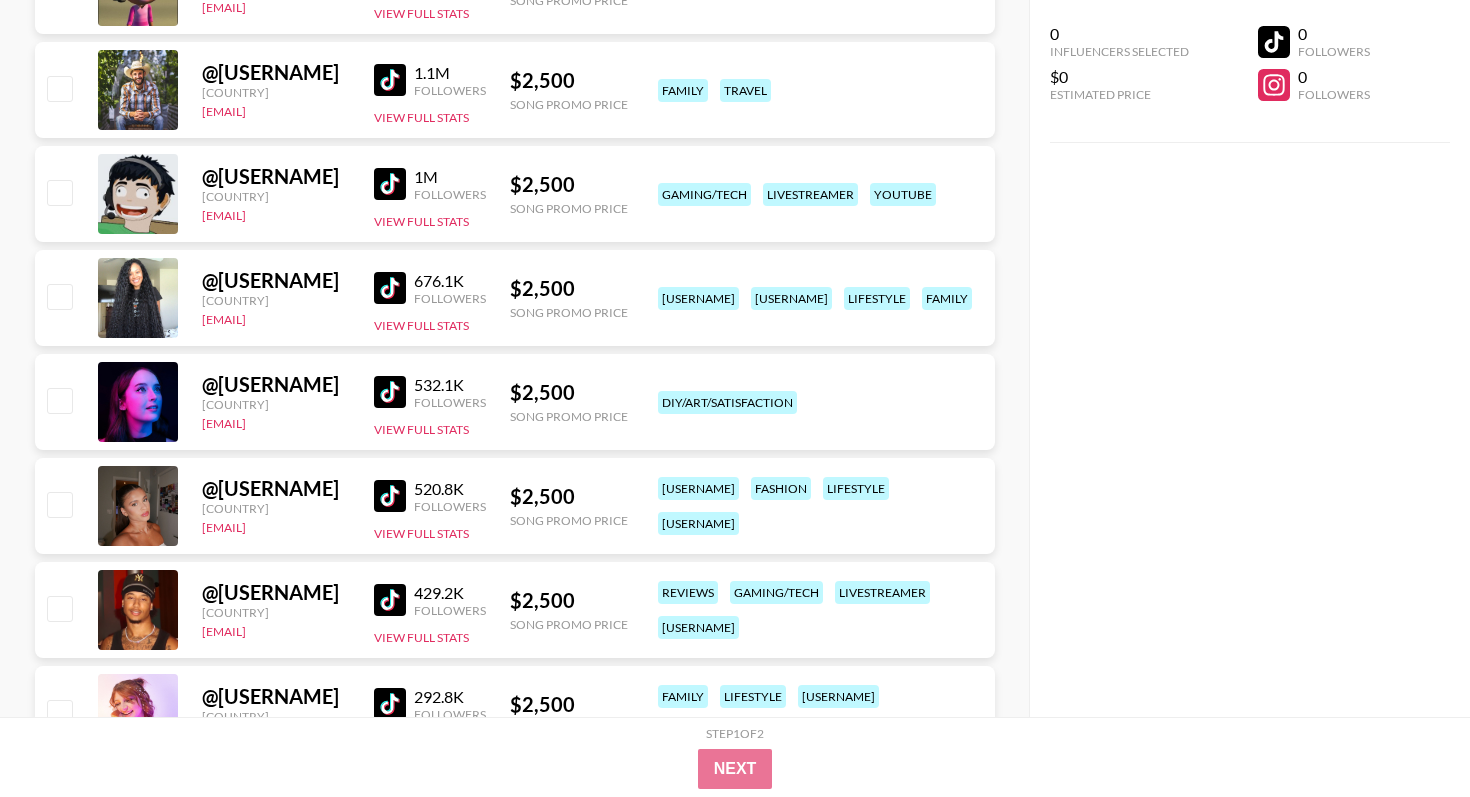 click at bounding box center [390, 80] 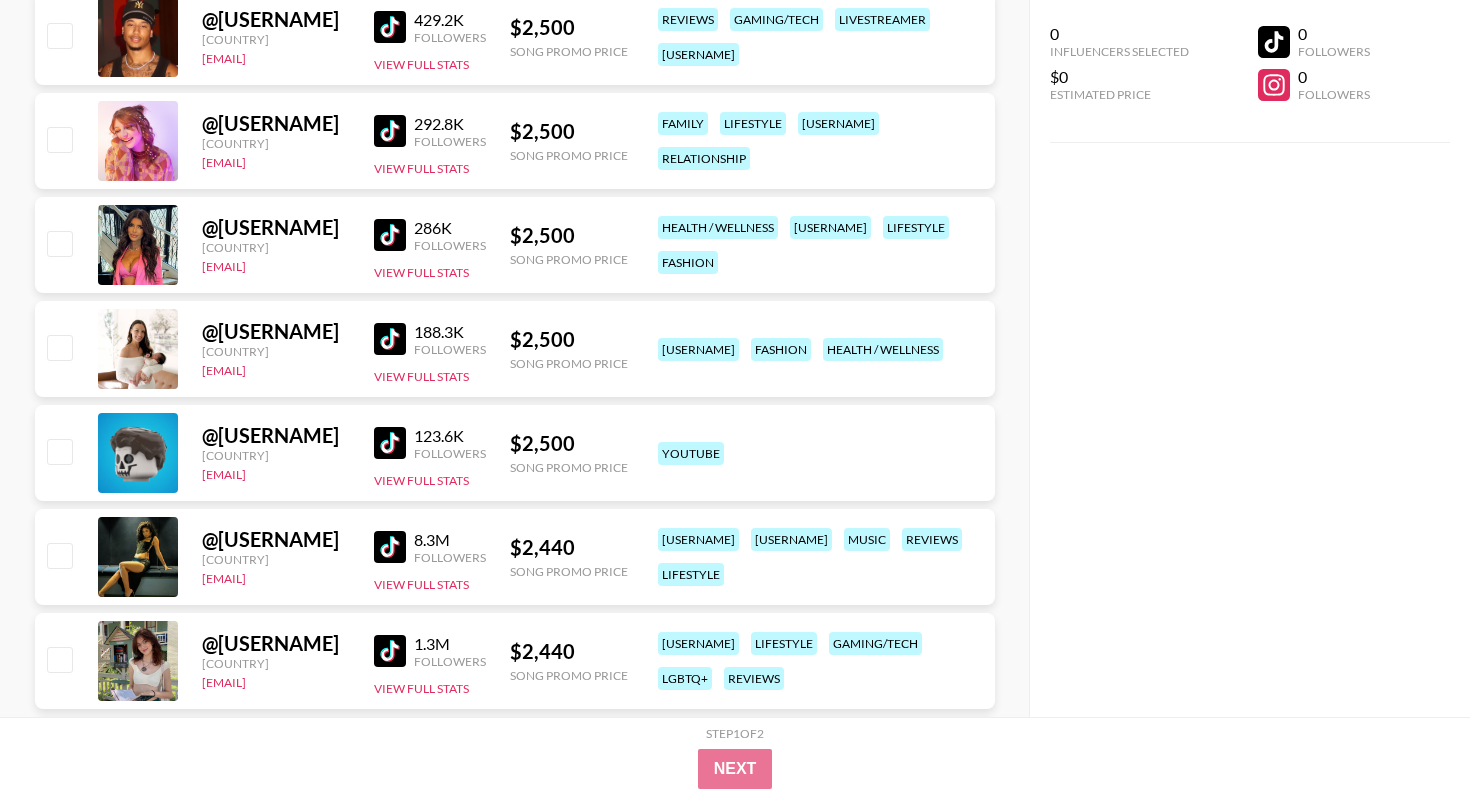 scroll, scrollTop: 19676, scrollLeft: 0, axis: vertical 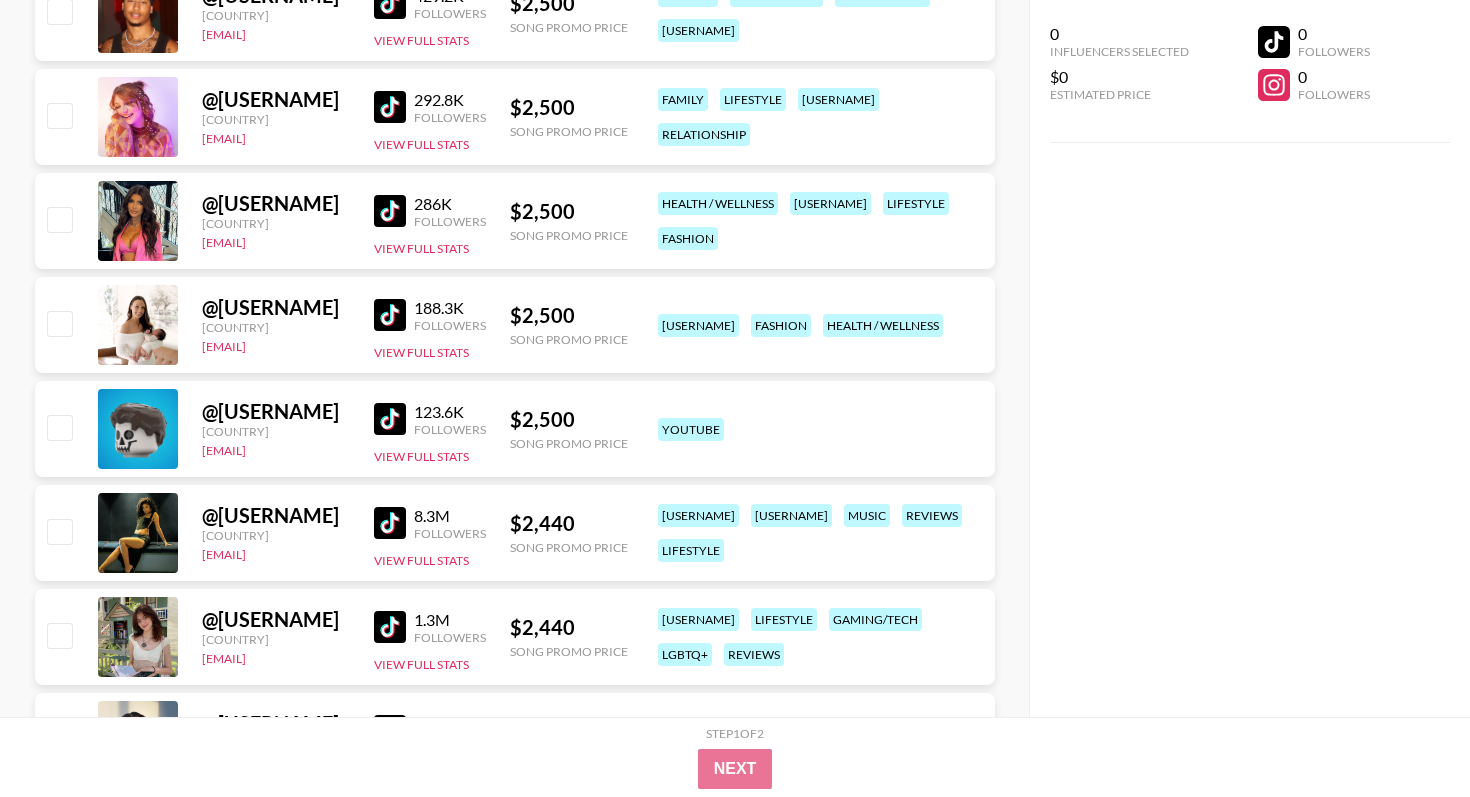 click at bounding box center (390, 211) 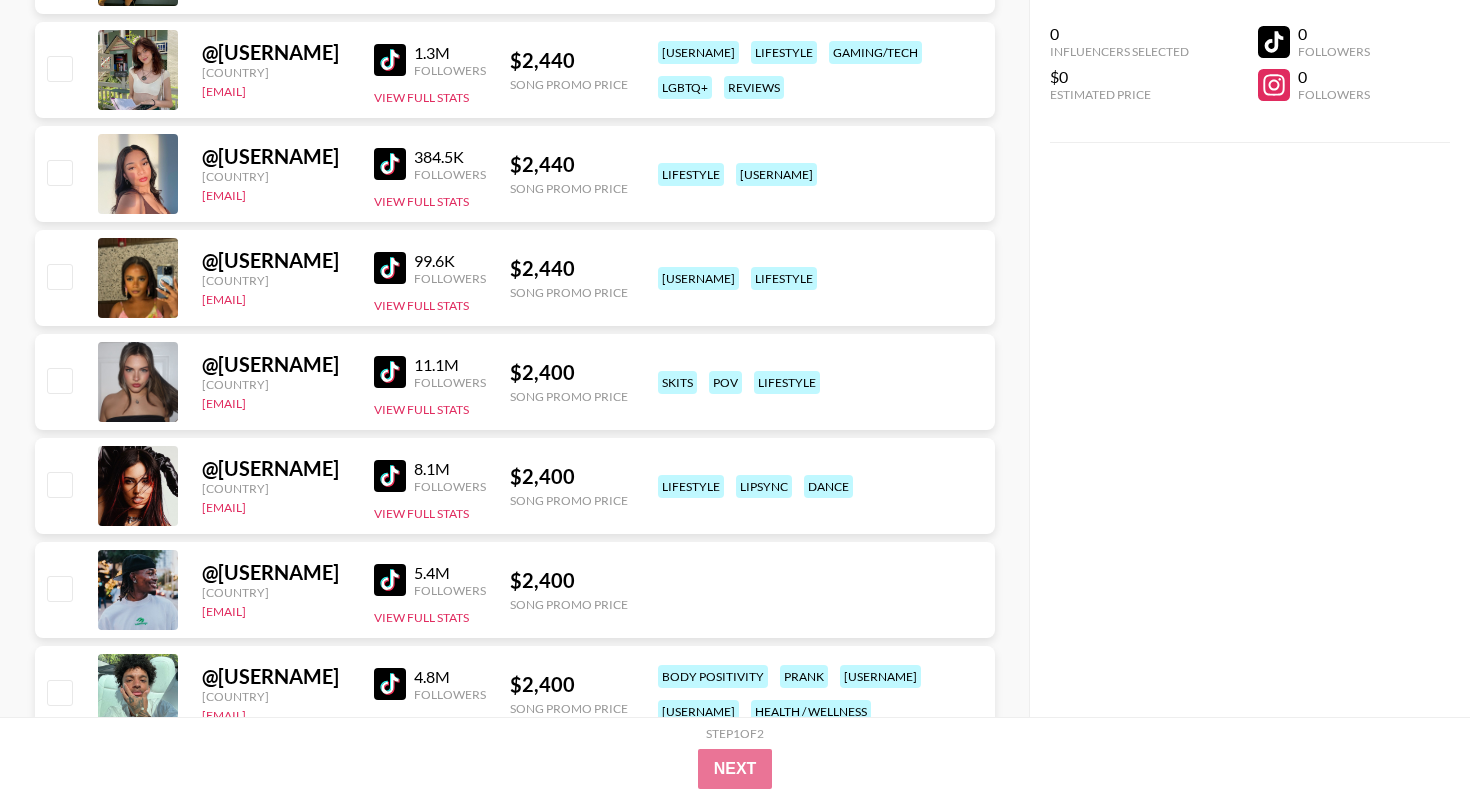 scroll, scrollTop: 20282, scrollLeft: 0, axis: vertical 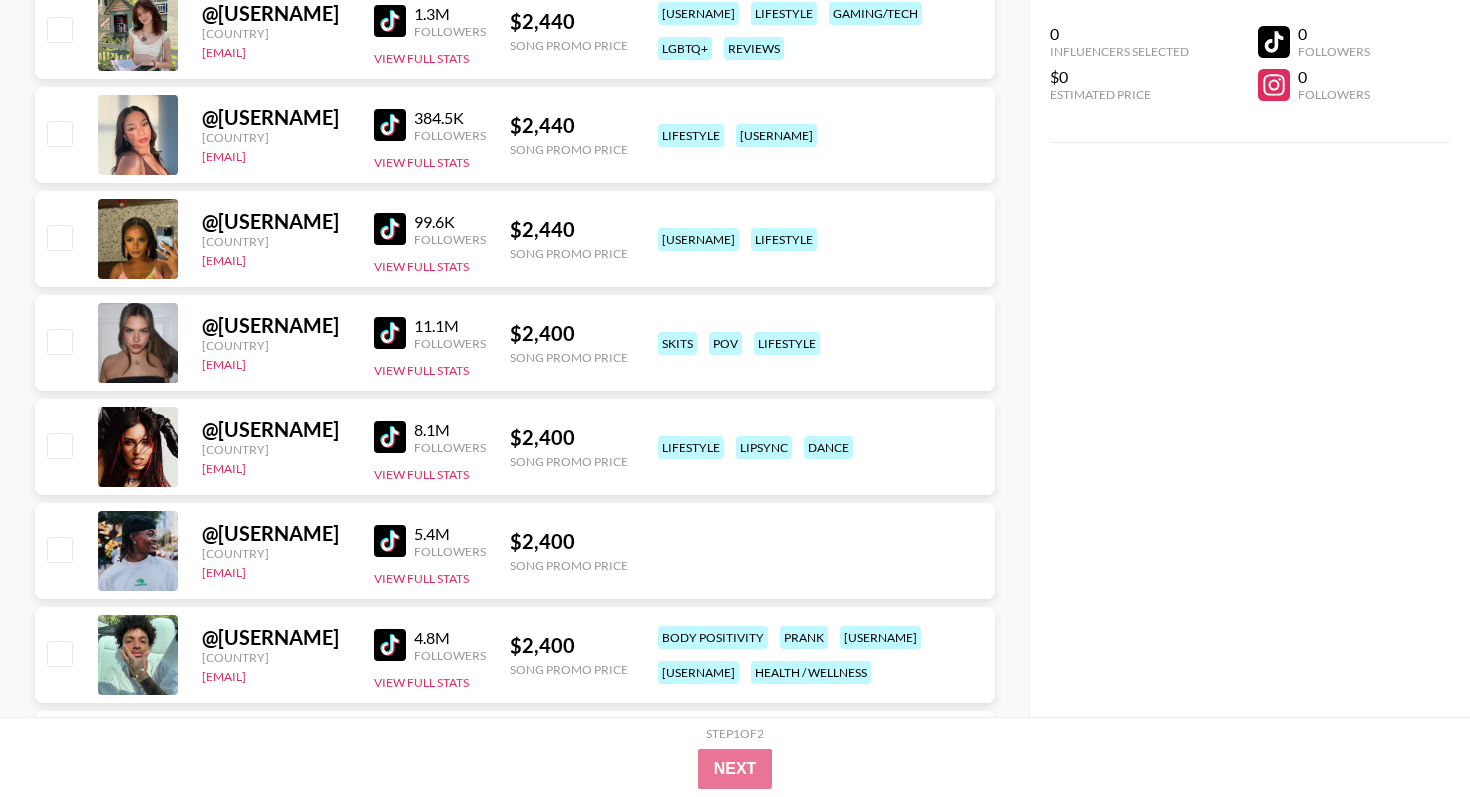 click at bounding box center [390, 125] 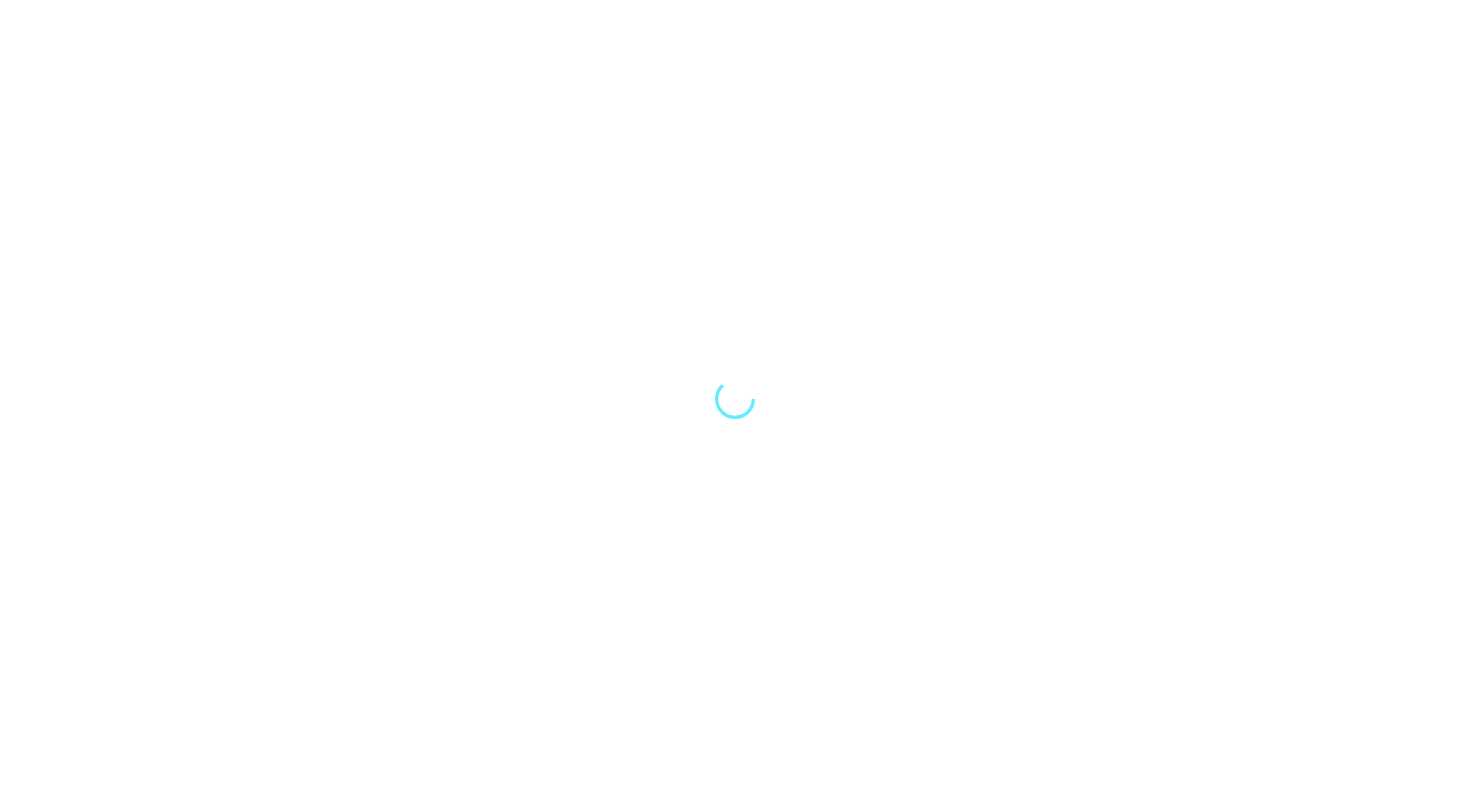 scroll, scrollTop: 0, scrollLeft: 0, axis: both 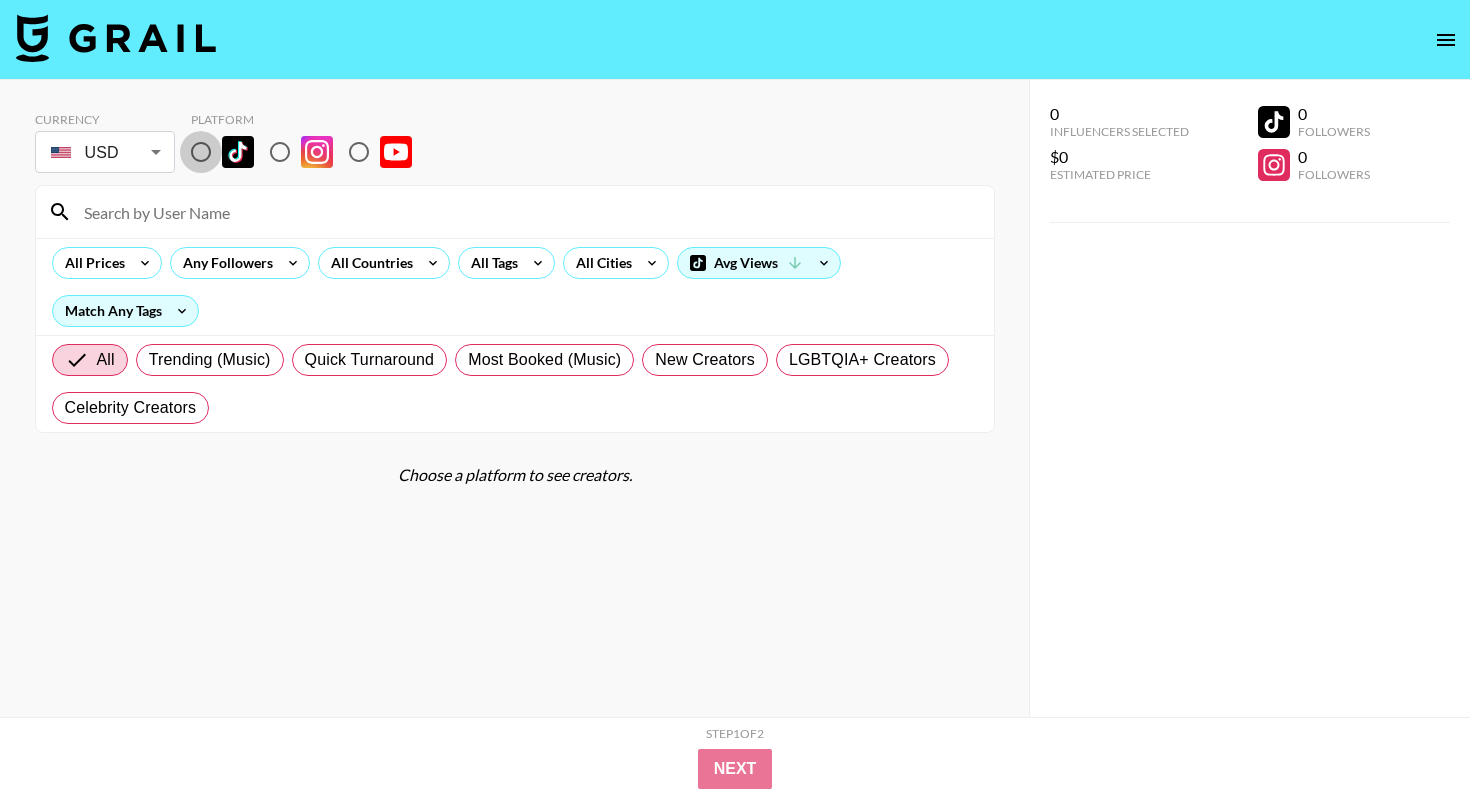click at bounding box center [201, 152] 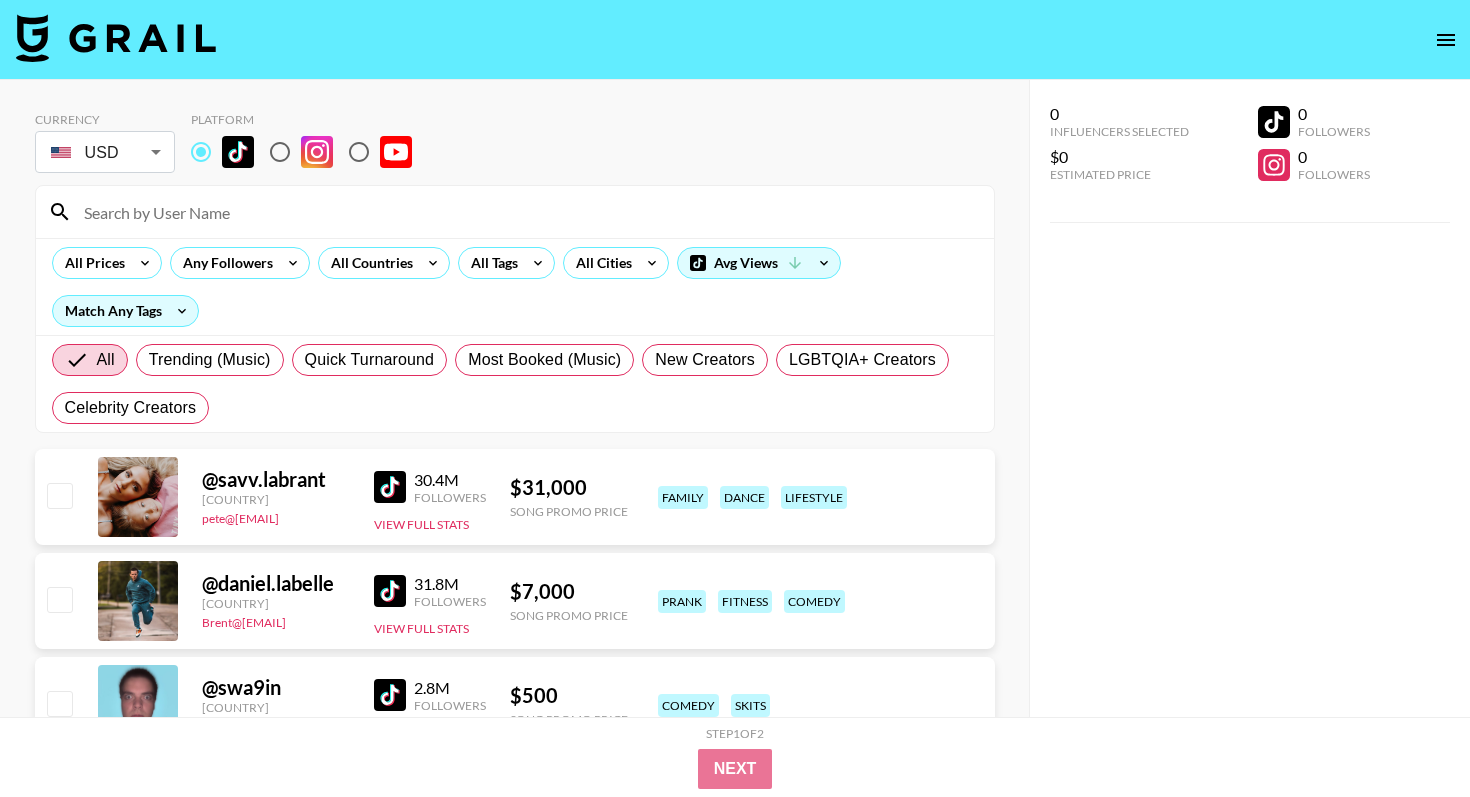 click at bounding box center (527, 212) 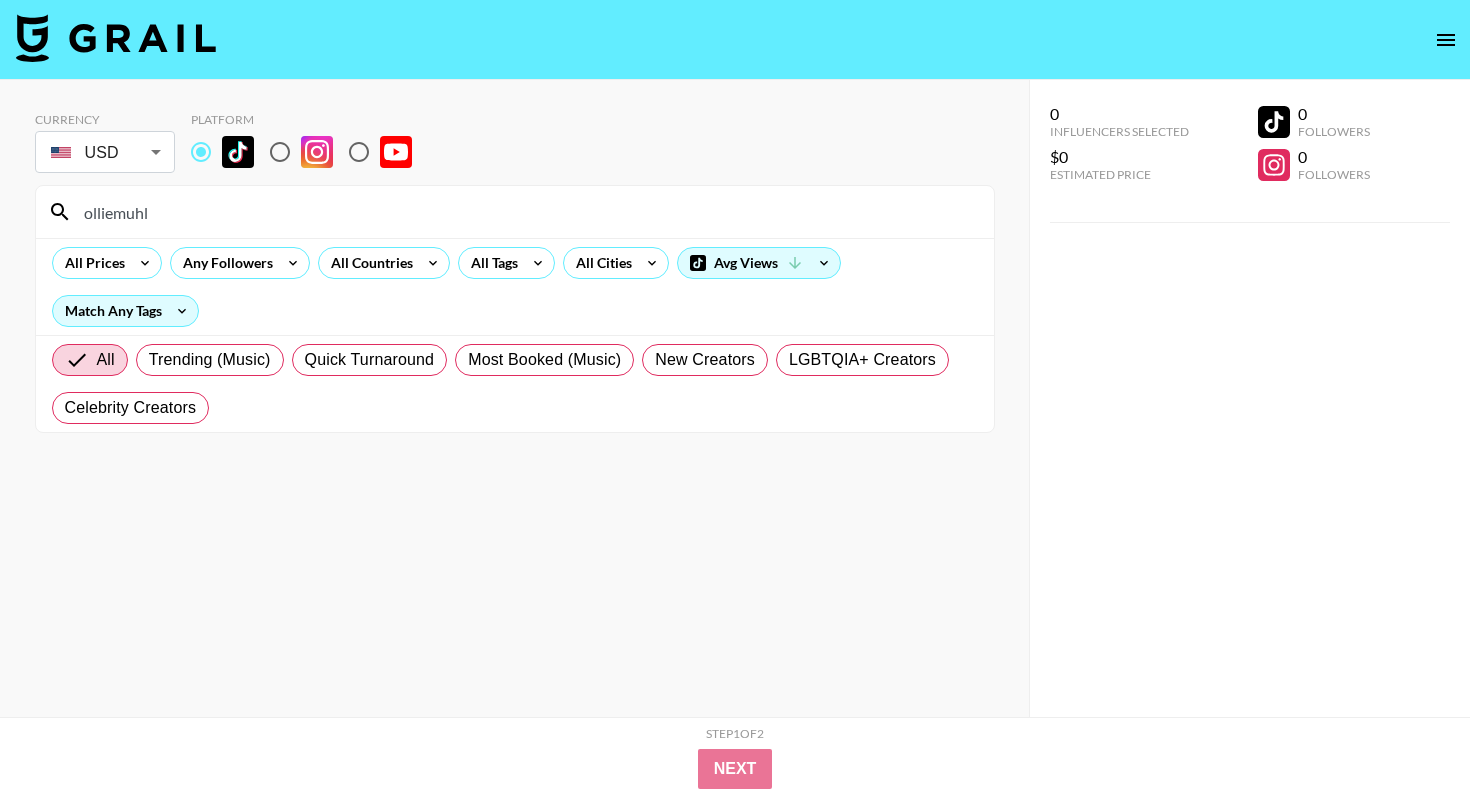 paste on "mostafashaabanofficia" 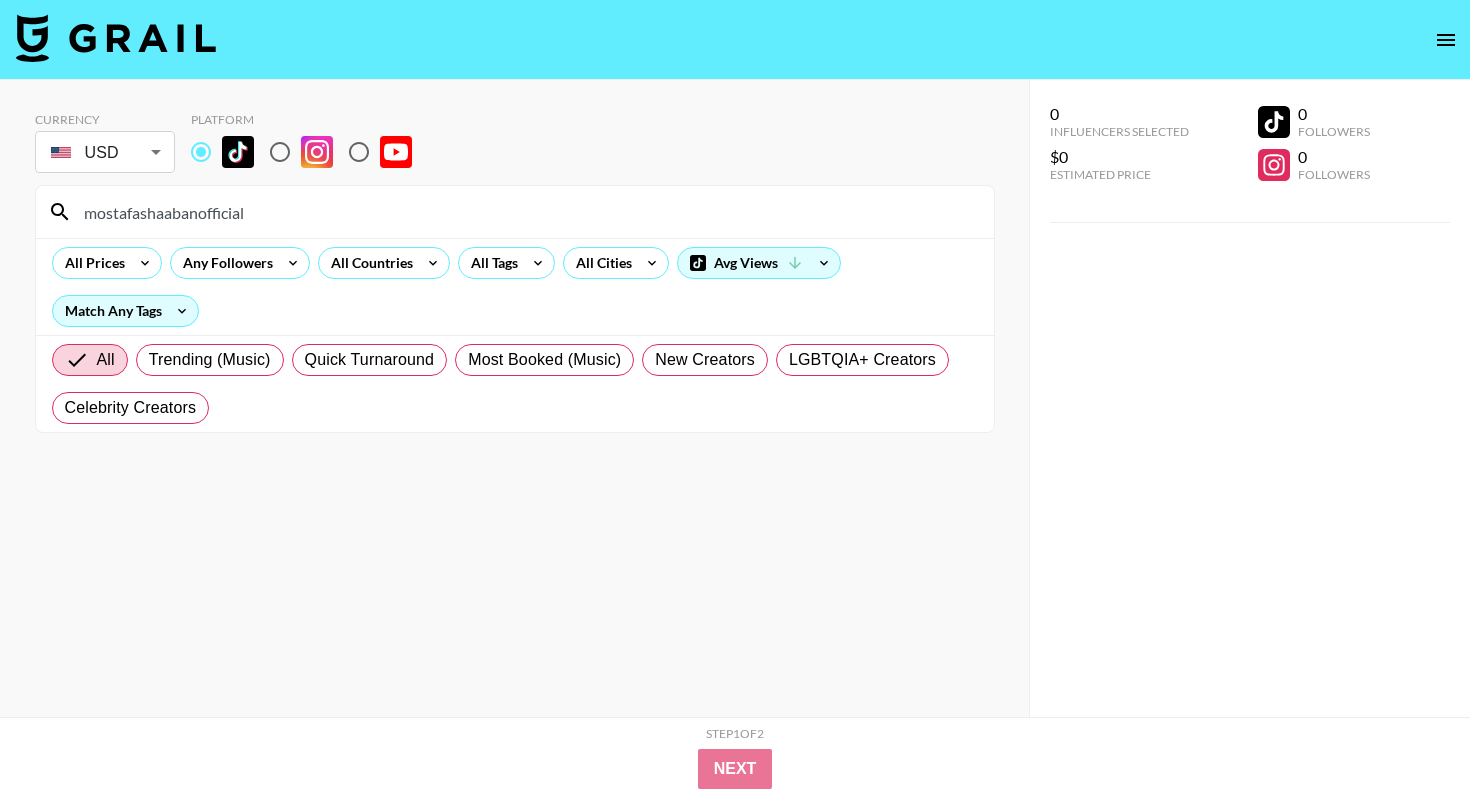 type on "mostafashaabanofficial" 